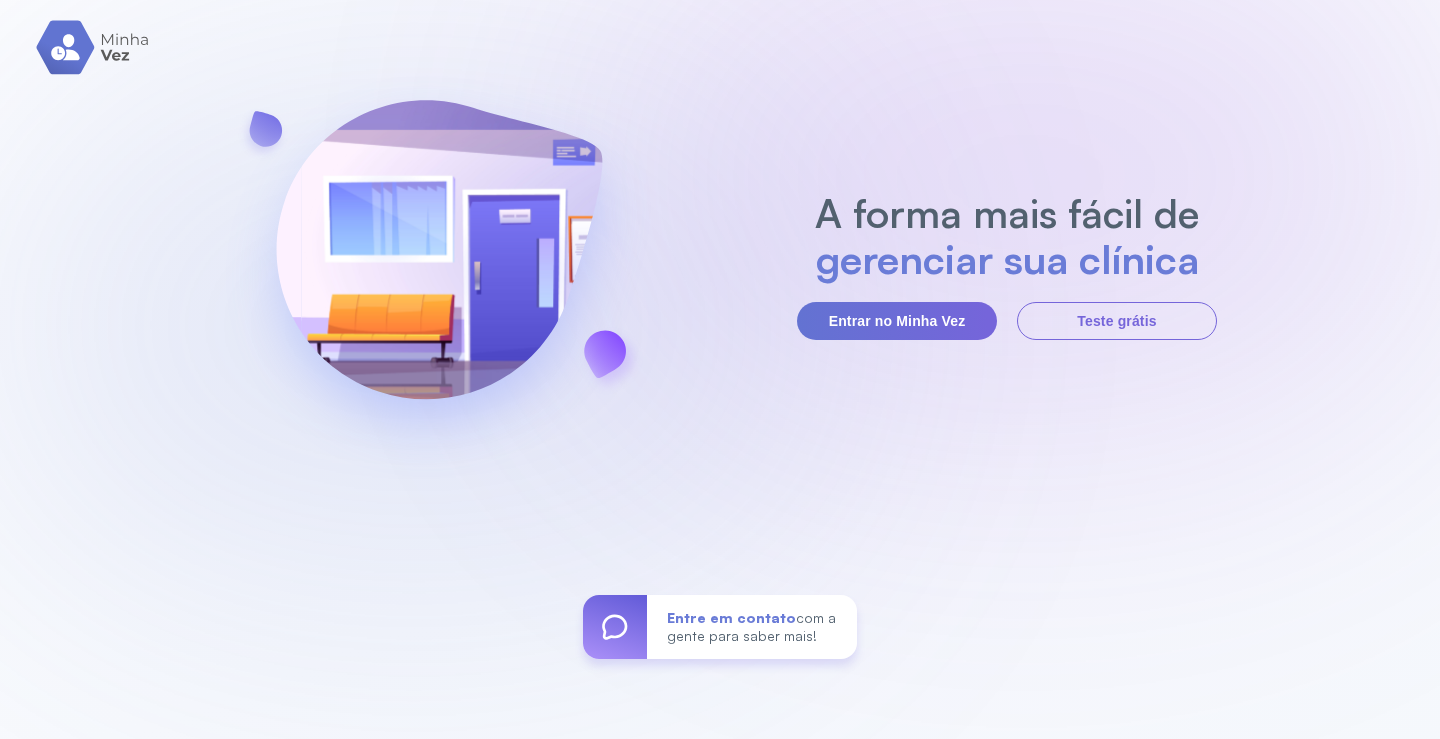 scroll, scrollTop: 0, scrollLeft: 0, axis: both 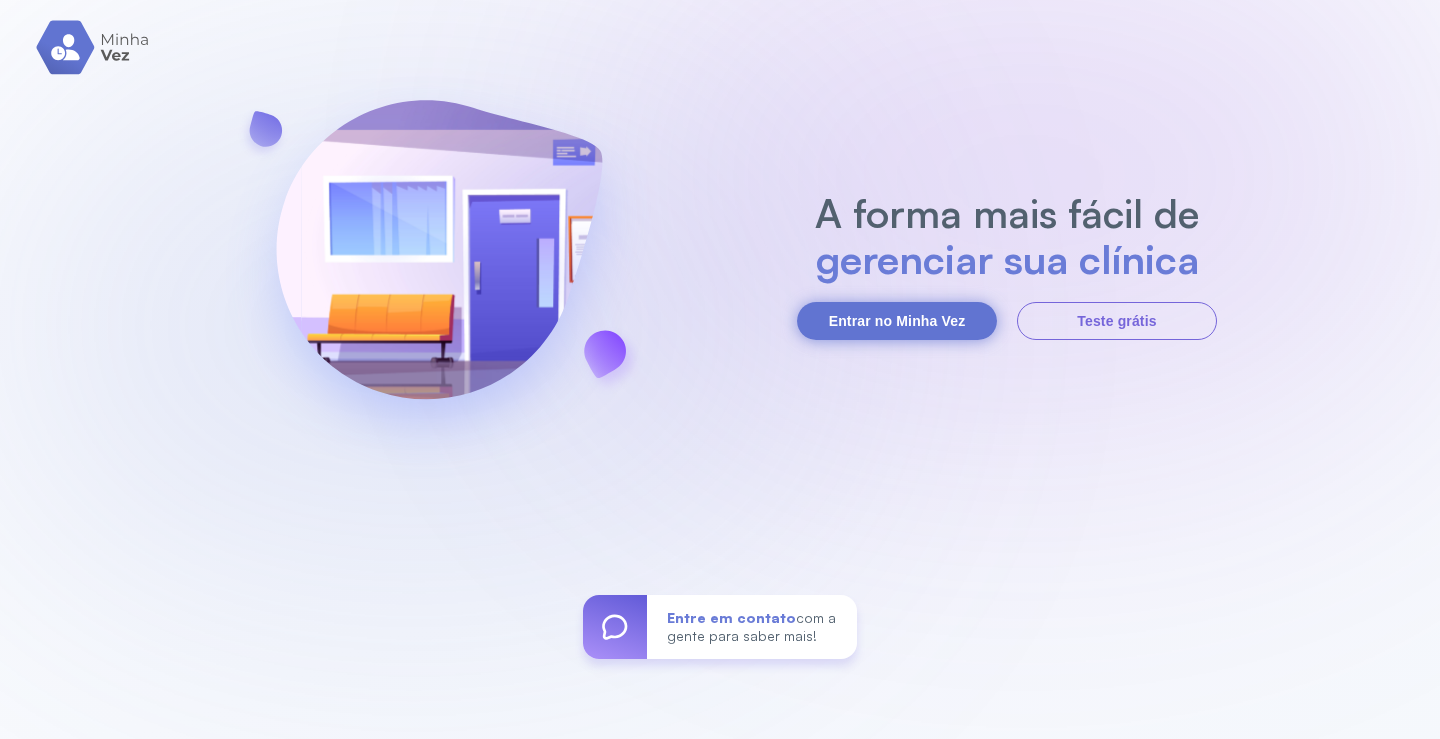 click on "Entrar no Minha Vez" at bounding box center [897, 321] 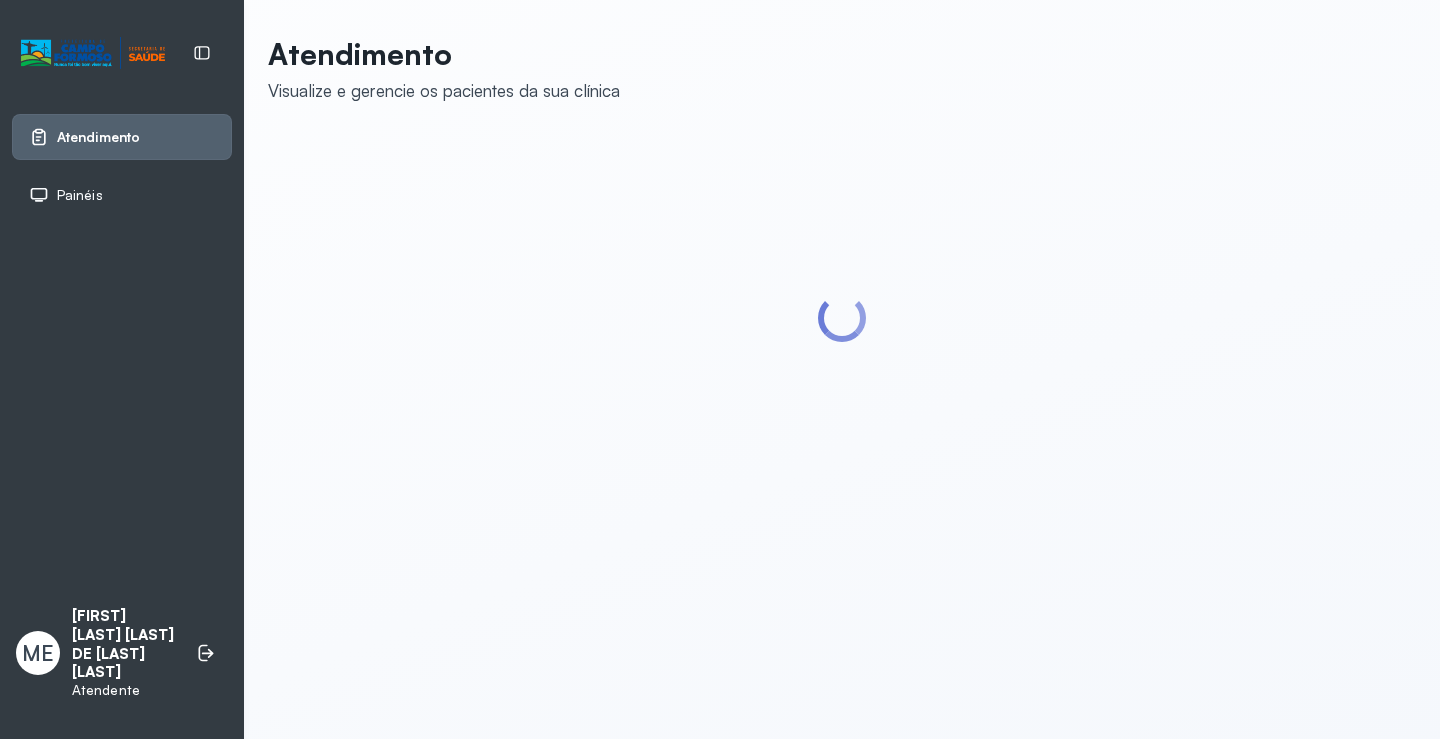 scroll, scrollTop: 0, scrollLeft: 0, axis: both 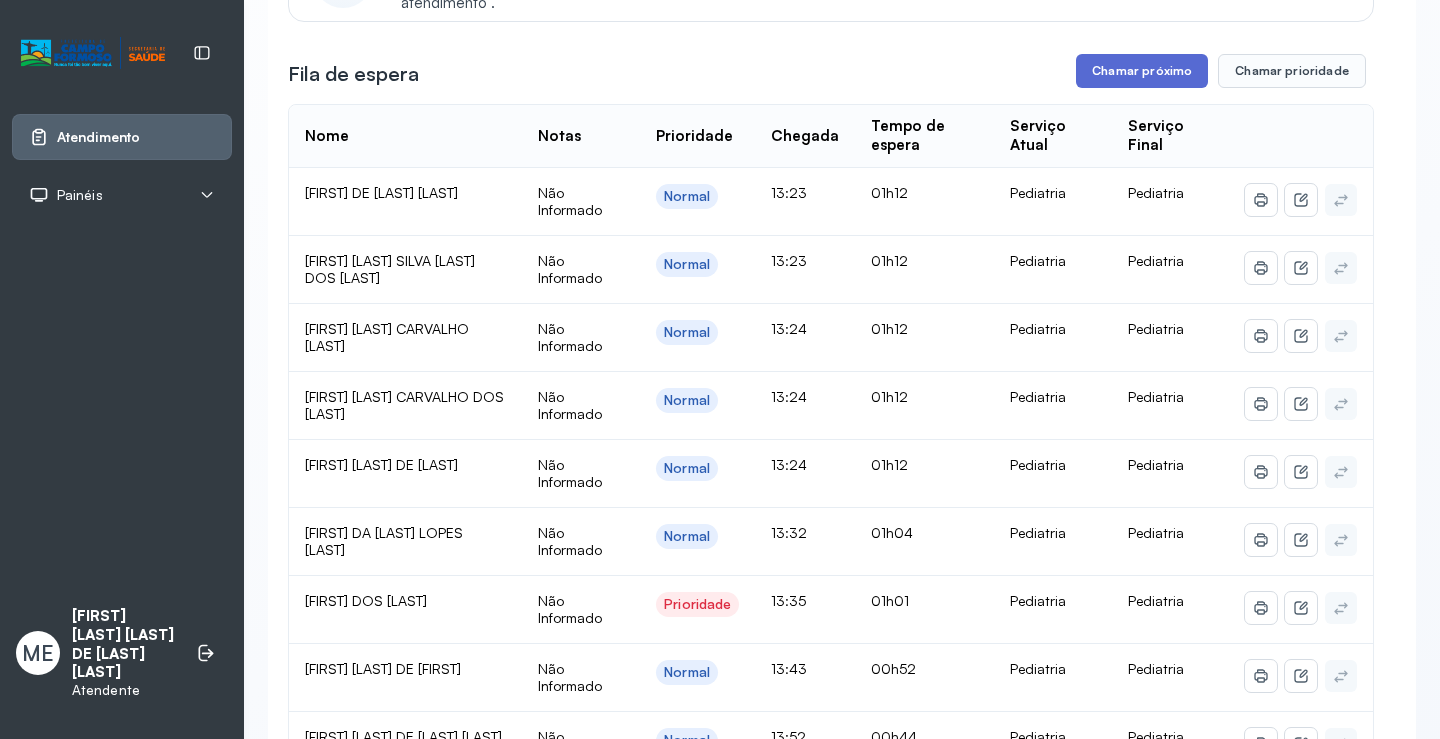 click on "Chamar próximo" at bounding box center [1142, 71] 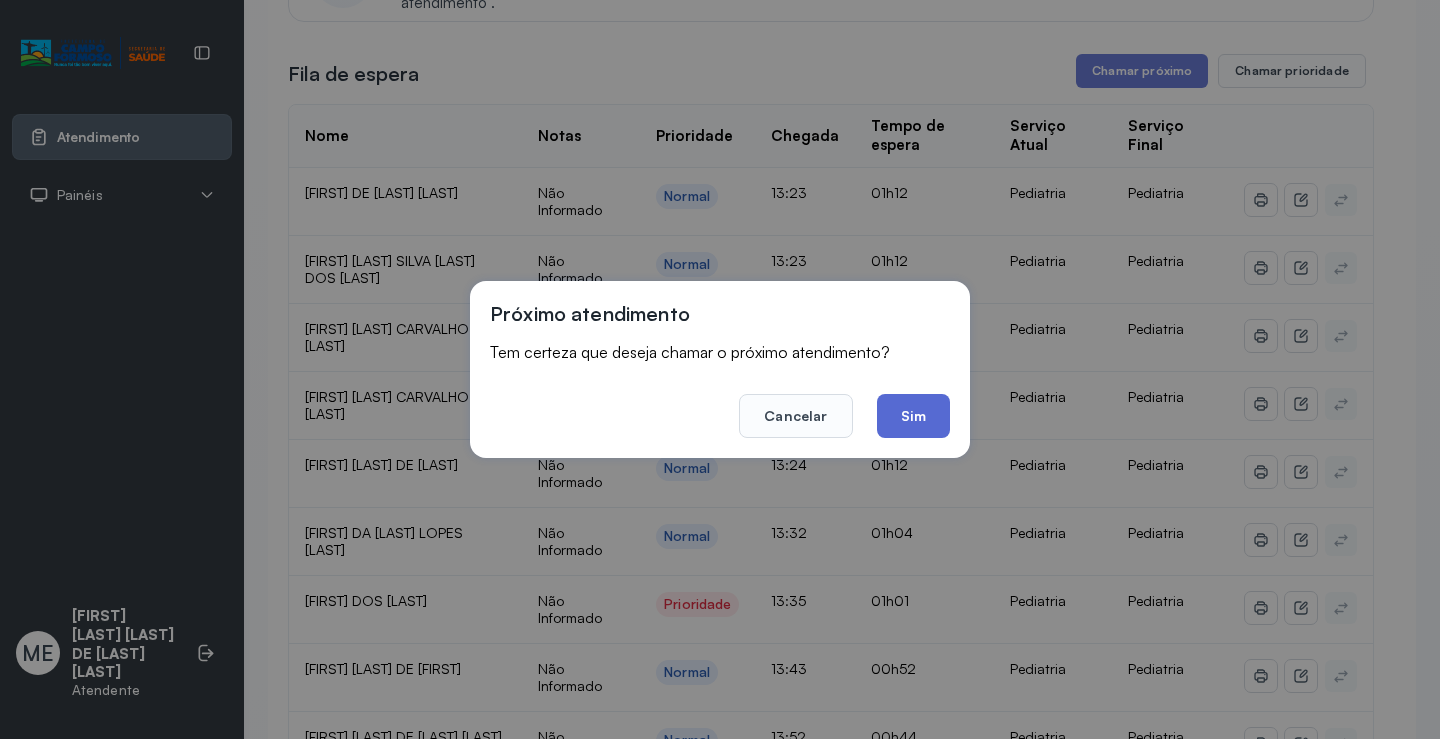 click on "Sim" 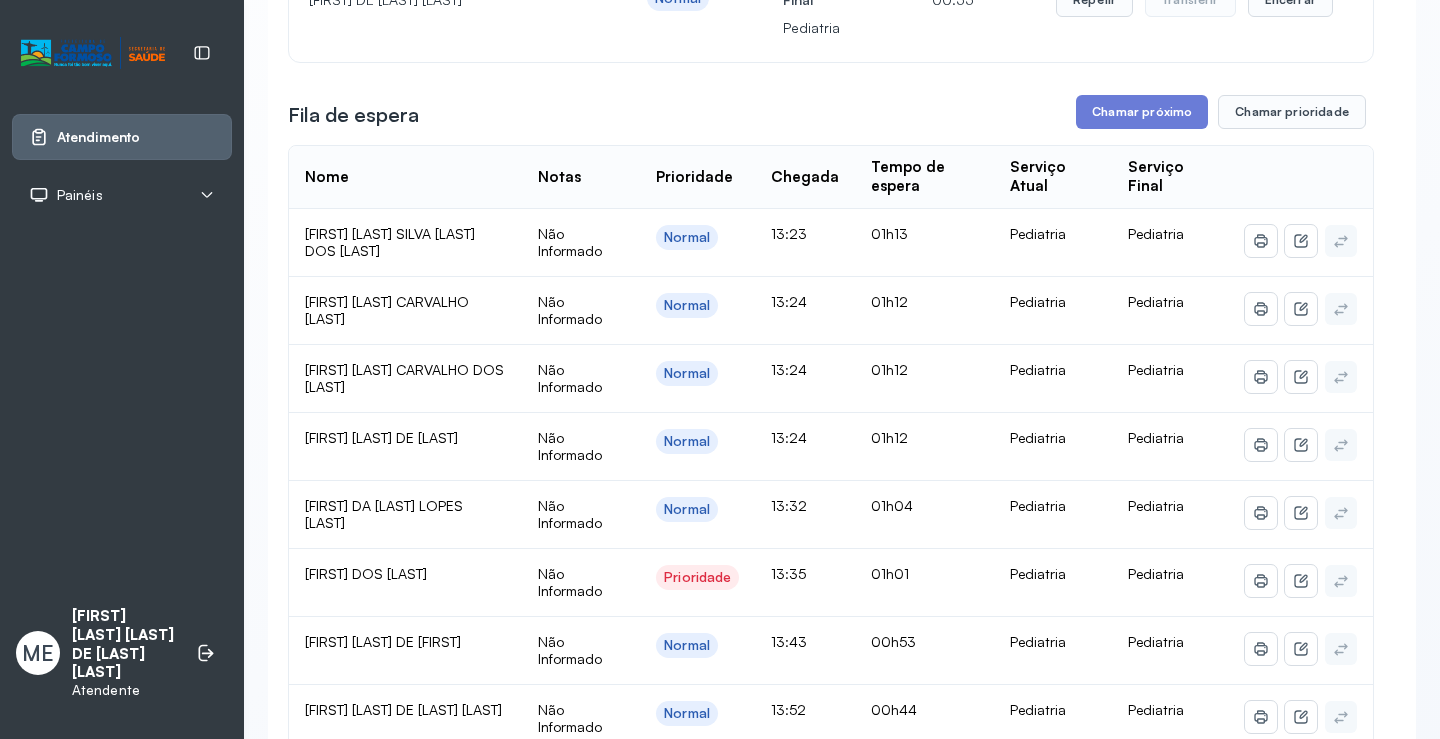 scroll, scrollTop: 400, scrollLeft: 0, axis: vertical 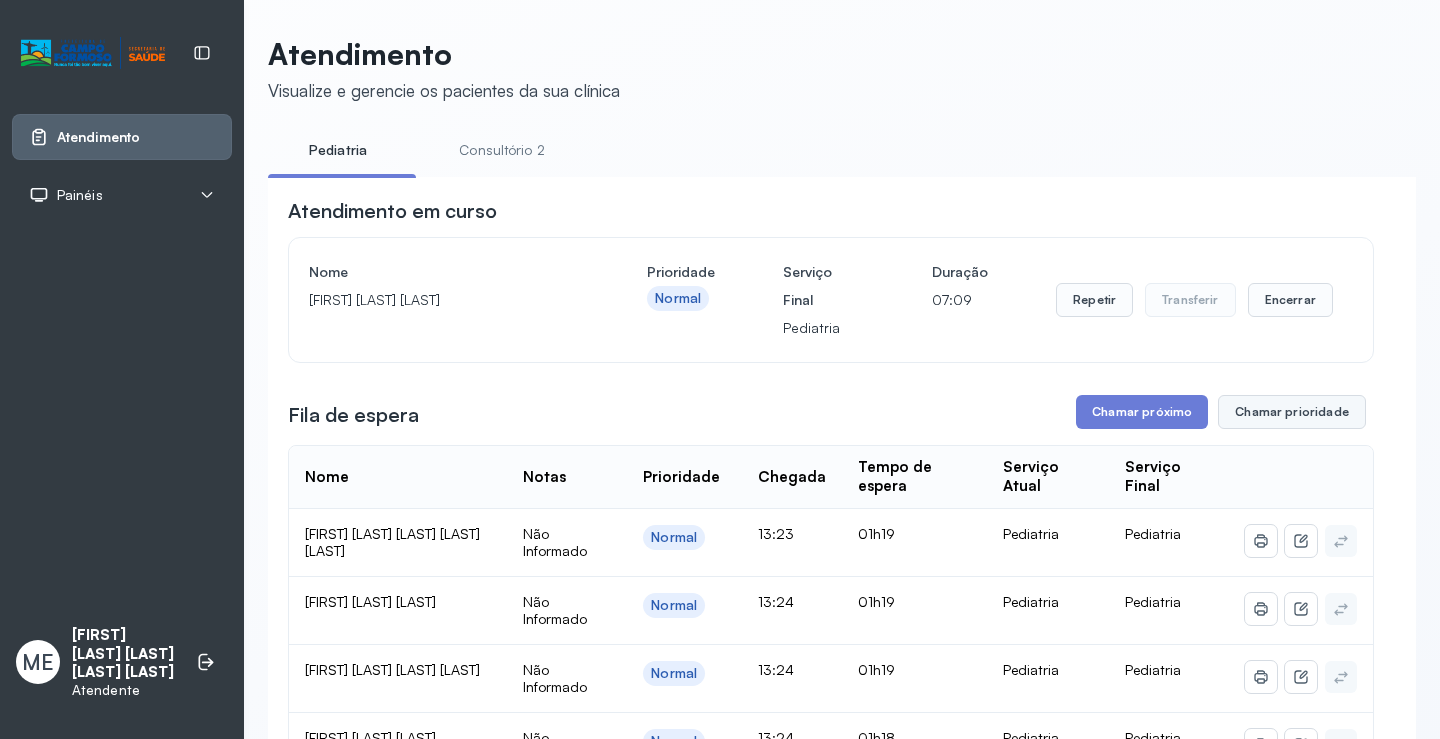 click on "Chamar prioridade" at bounding box center [1292, 412] 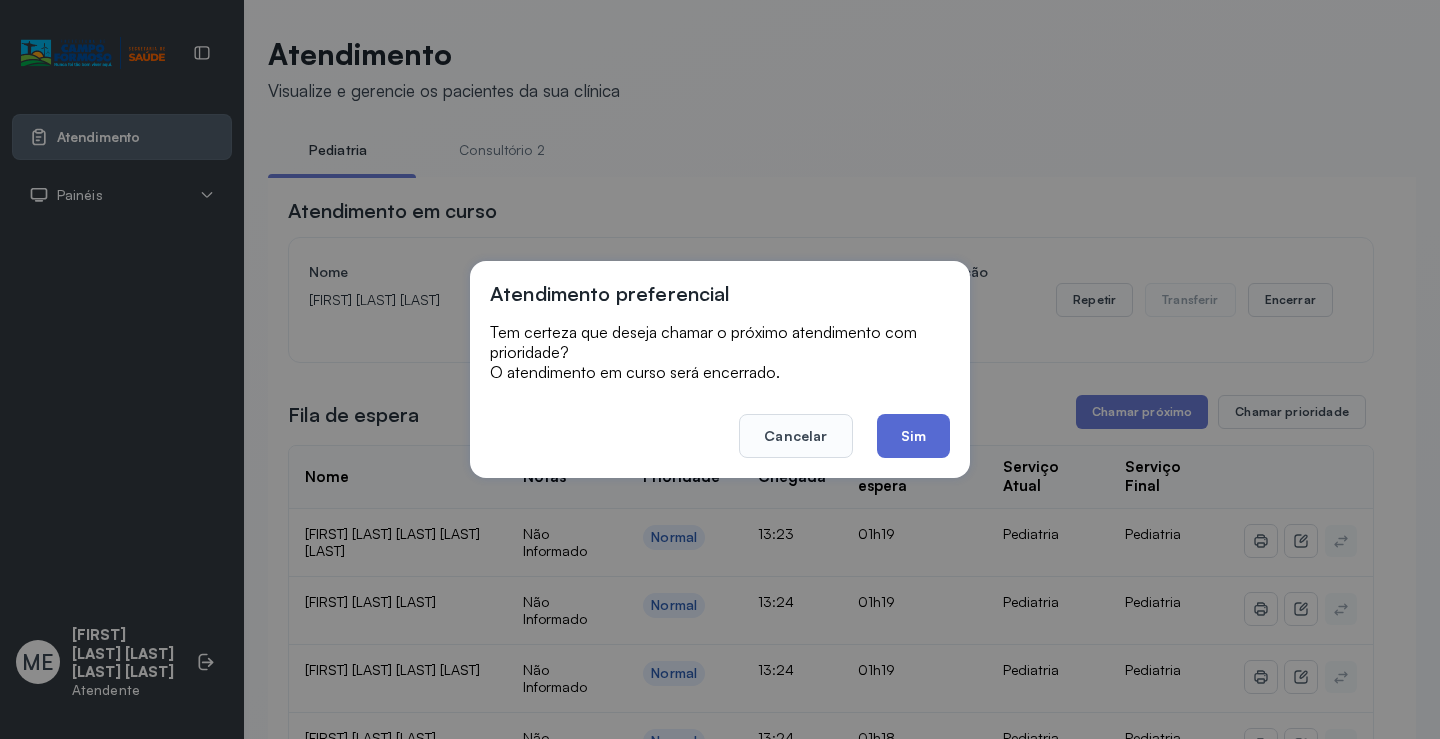 click on "Sim" 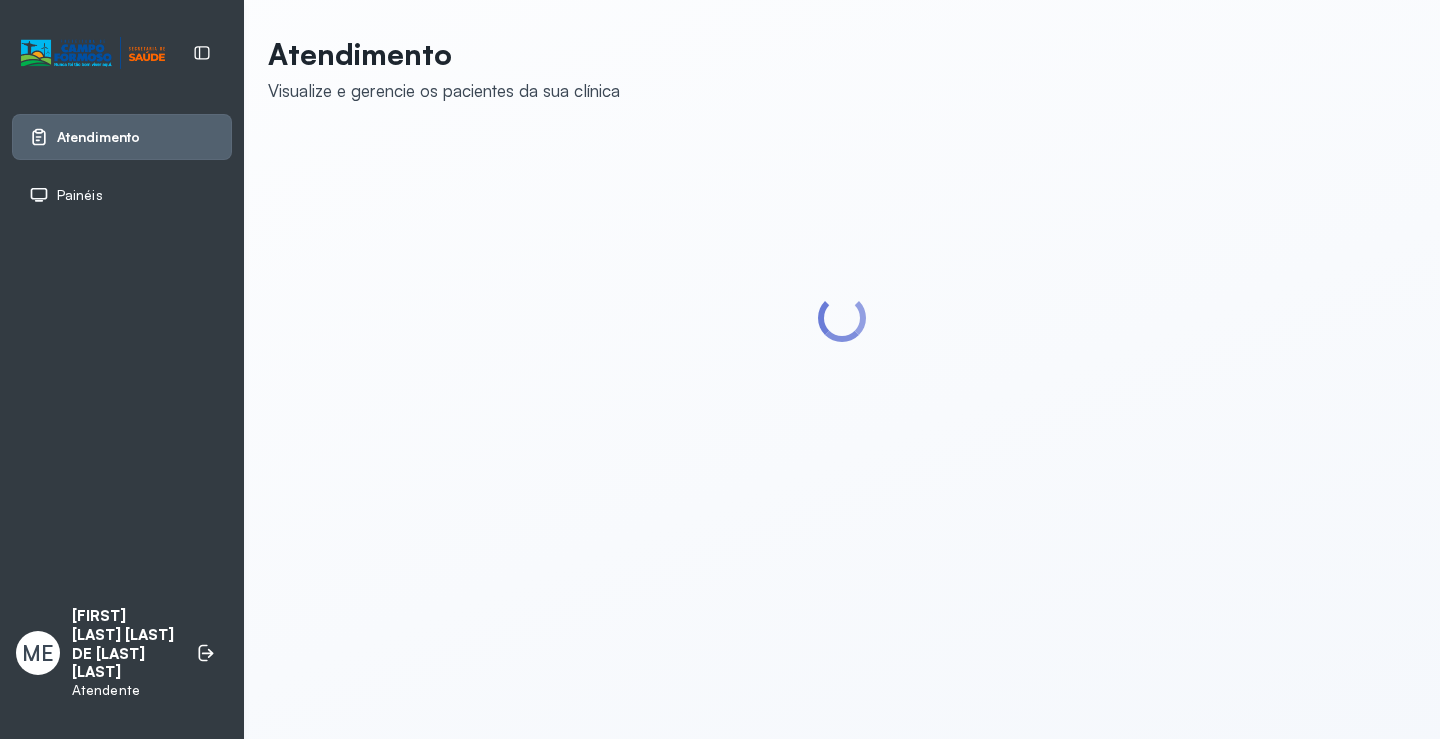 scroll, scrollTop: 0, scrollLeft: 0, axis: both 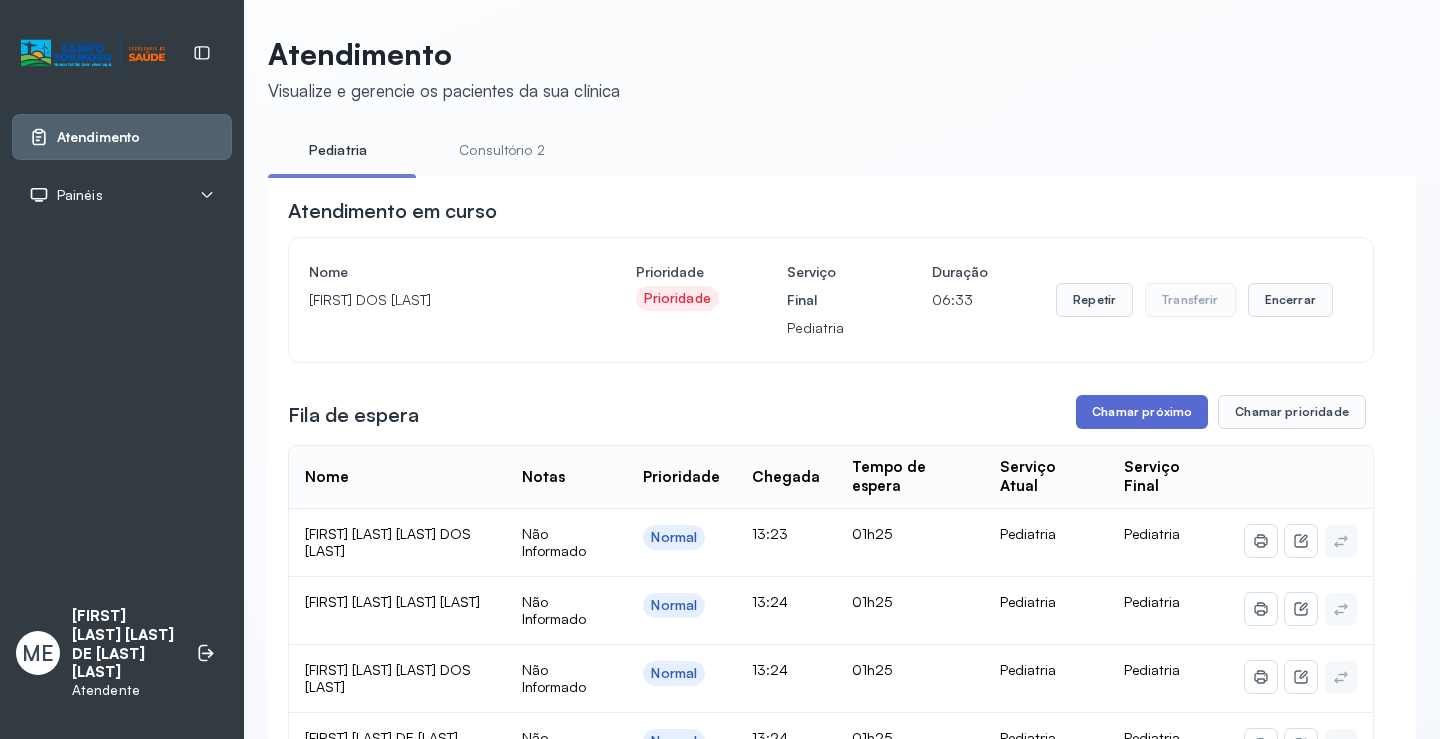 click on "Chamar próximo" at bounding box center (1142, 412) 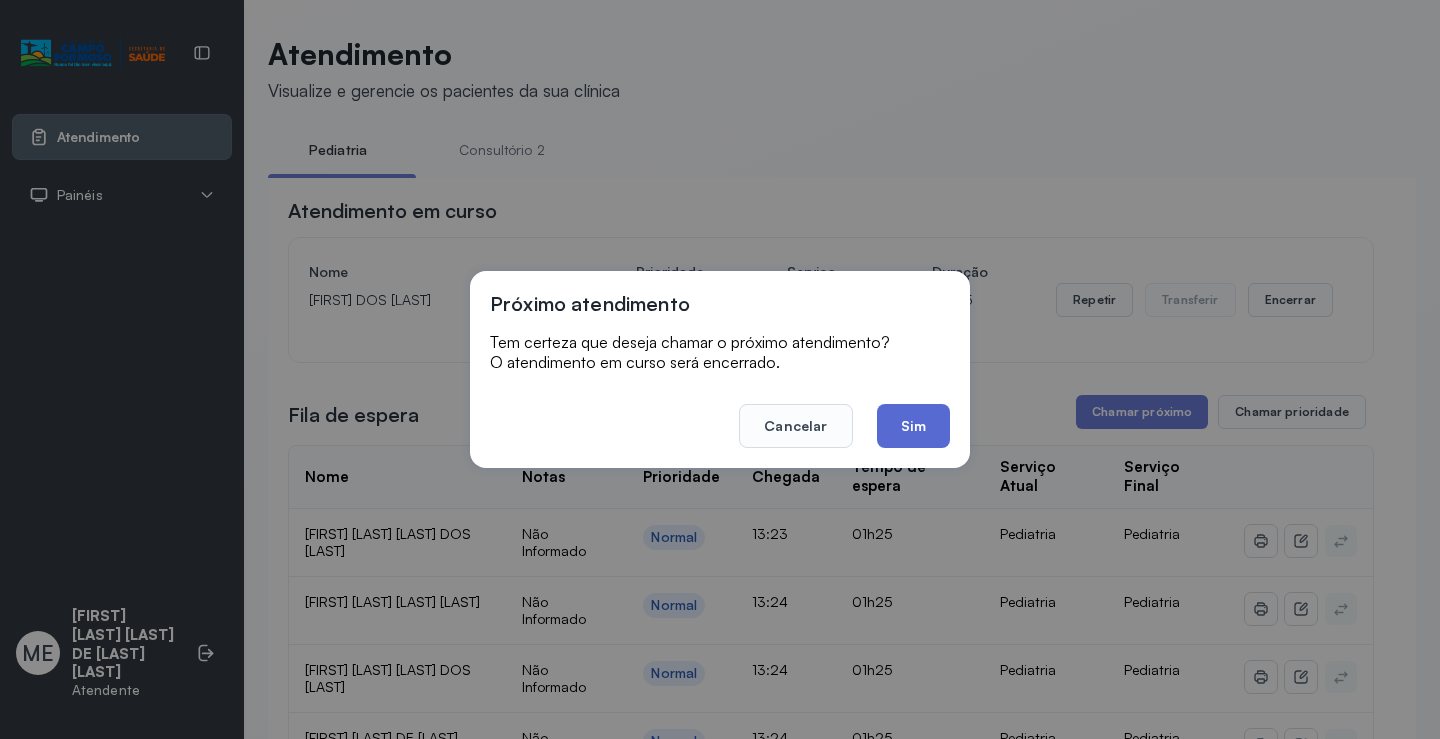 click on "Sim" 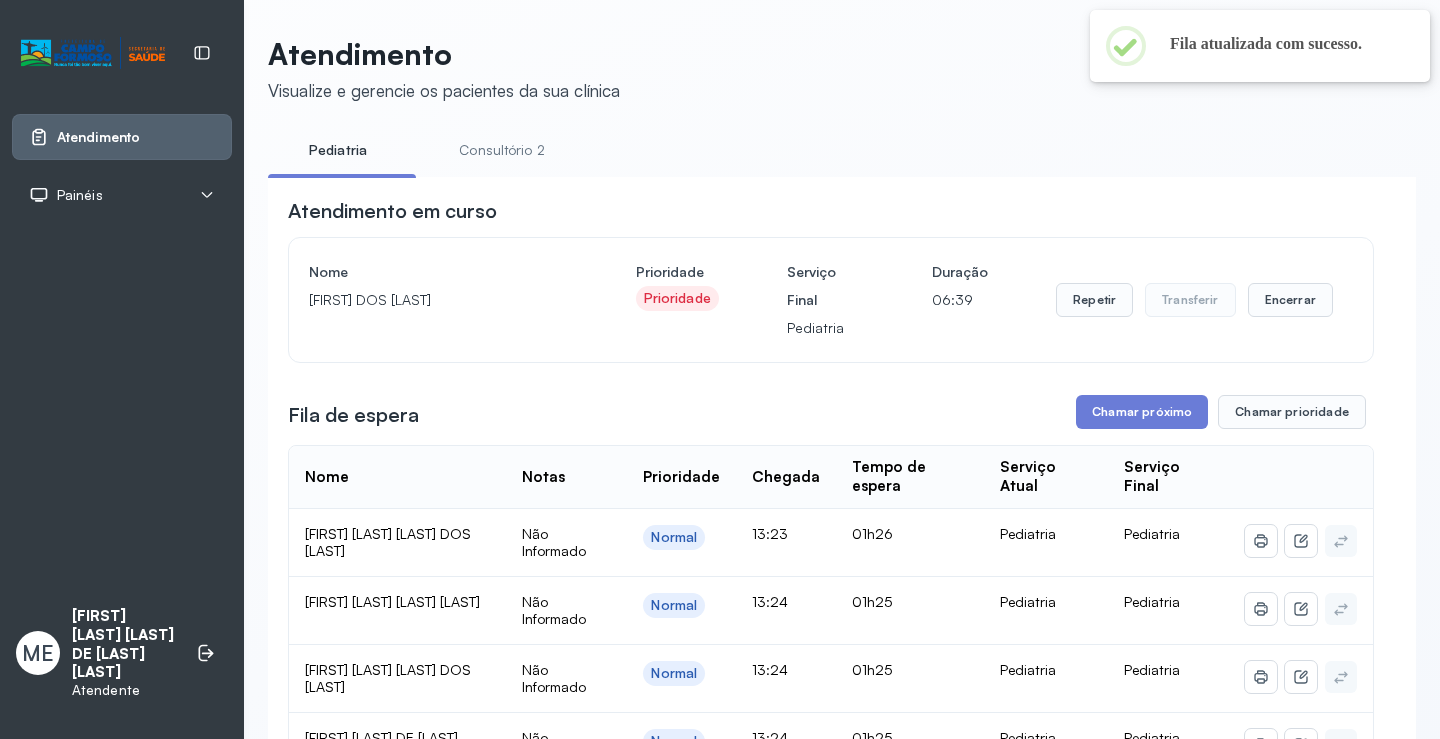 scroll, scrollTop: 100, scrollLeft: 0, axis: vertical 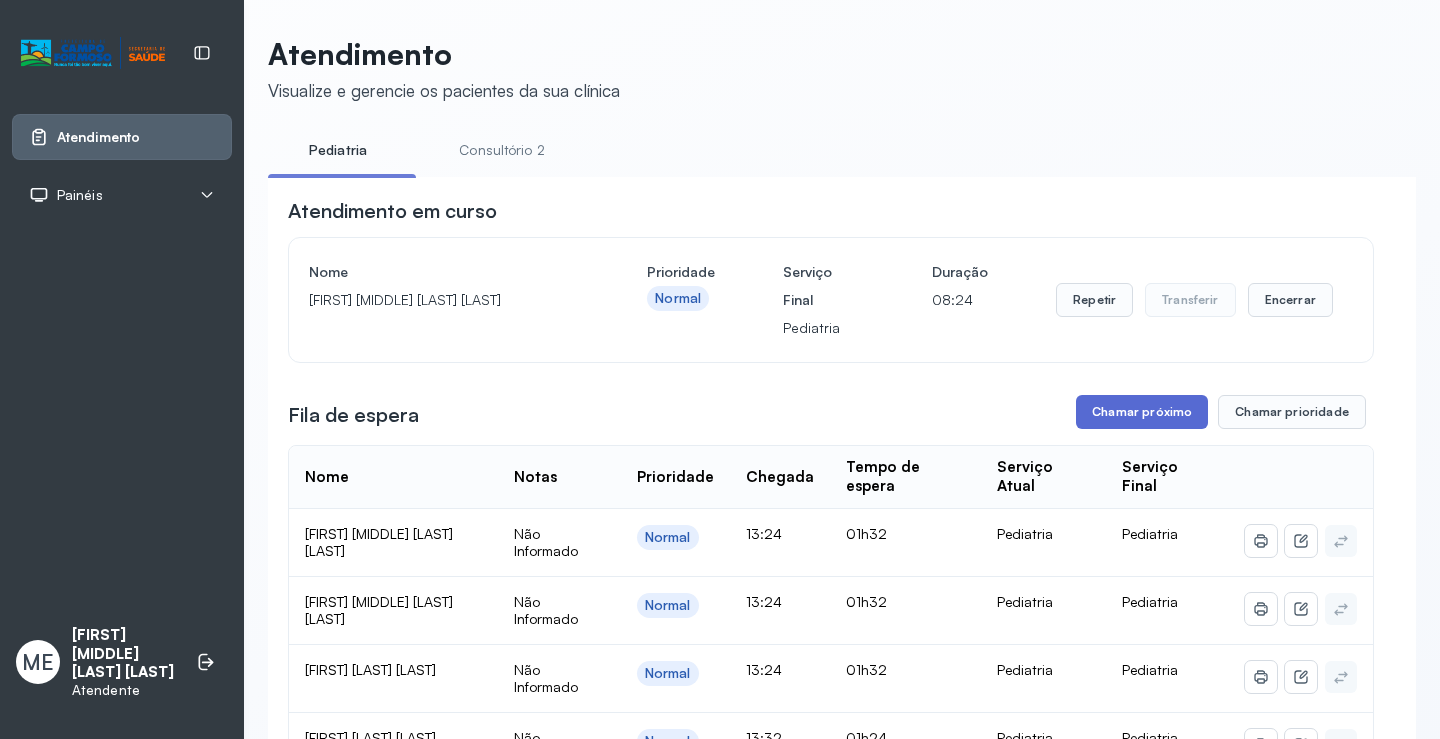 click on "Chamar próximo" at bounding box center [1142, 412] 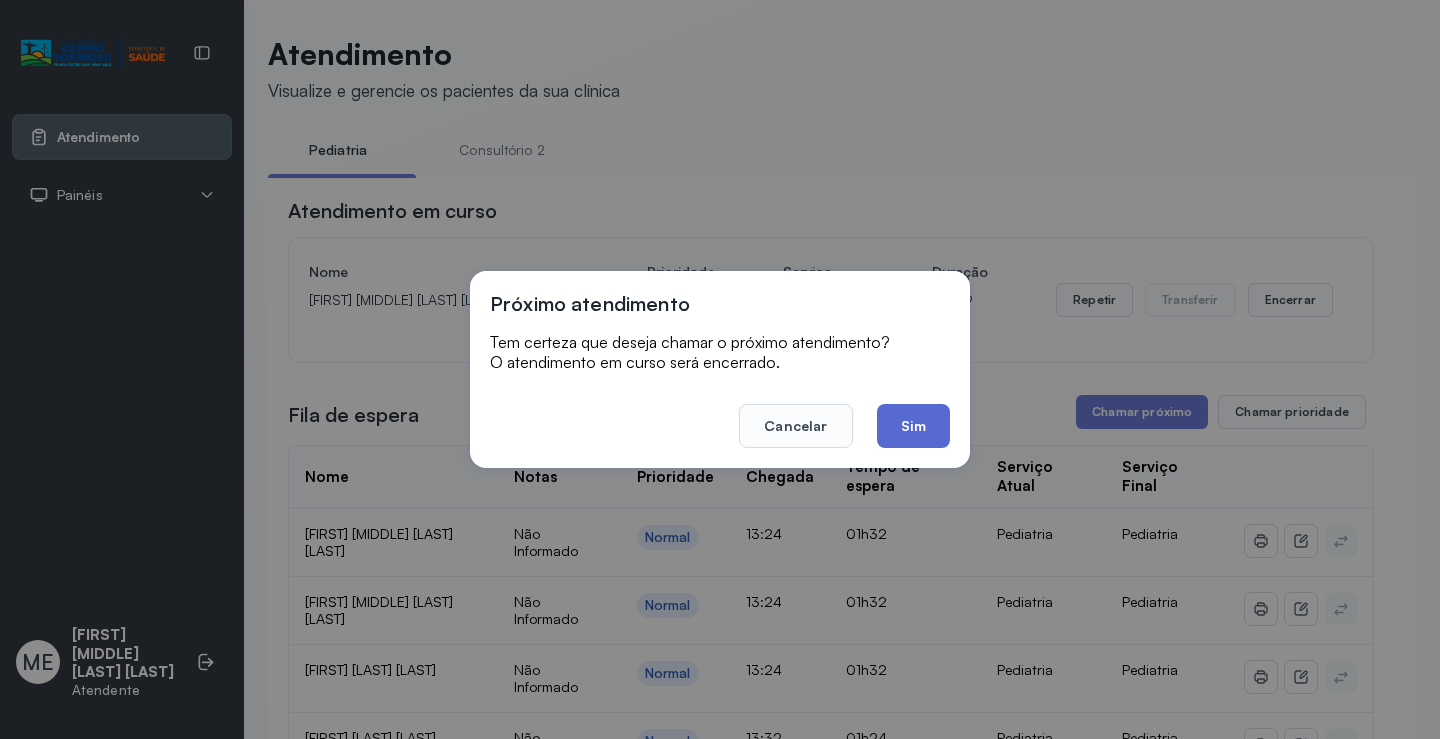 click on "Sim" 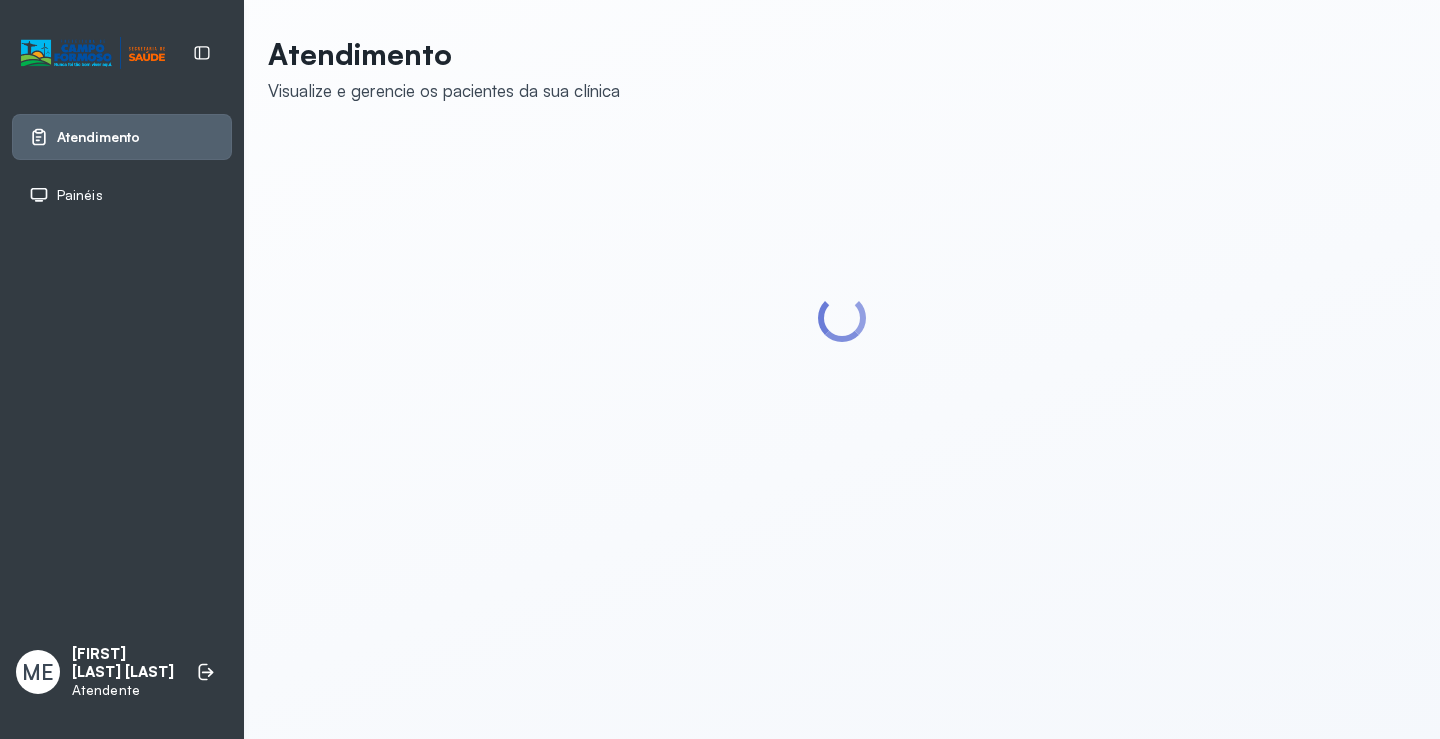 scroll, scrollTop: 0, scrollLeft: 0, axis: both 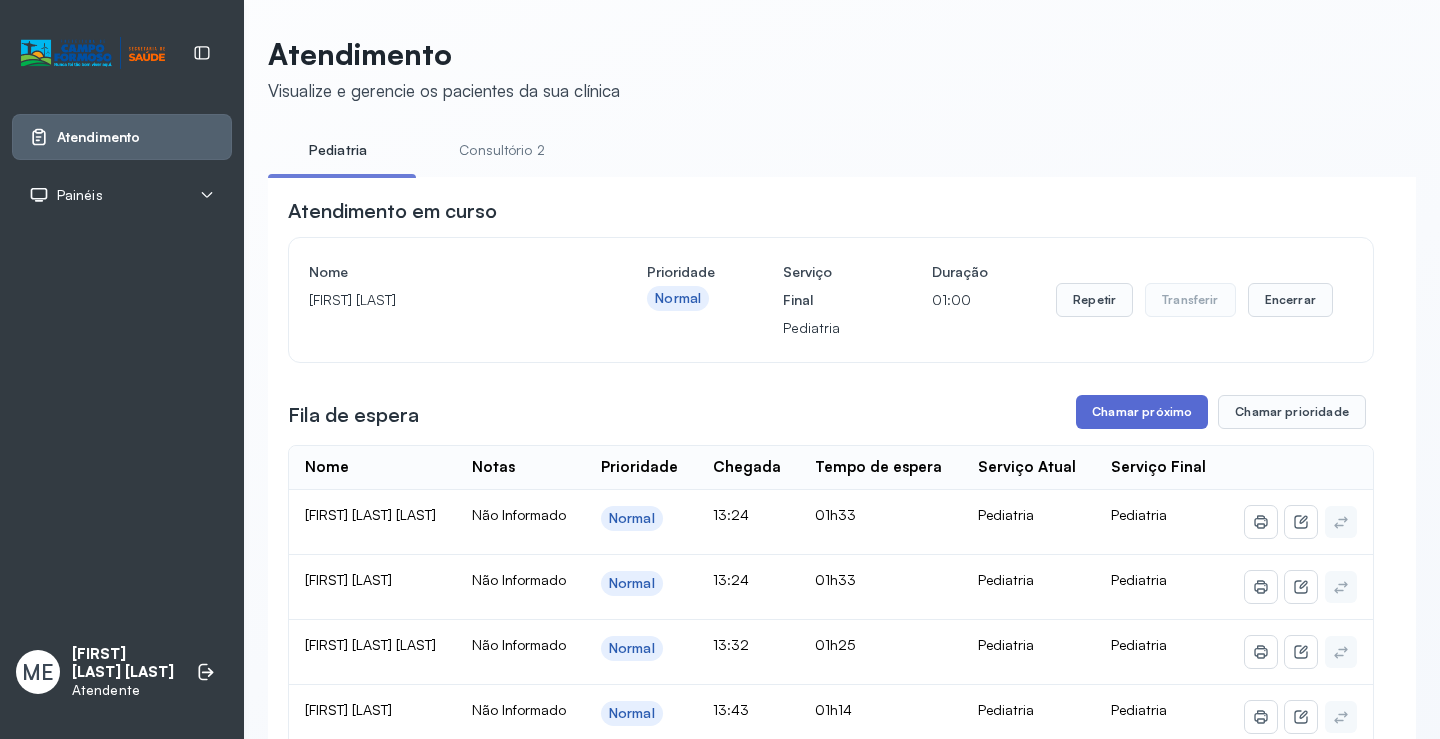 click on "Chamar próximo" at bounding box center [1142, 412] 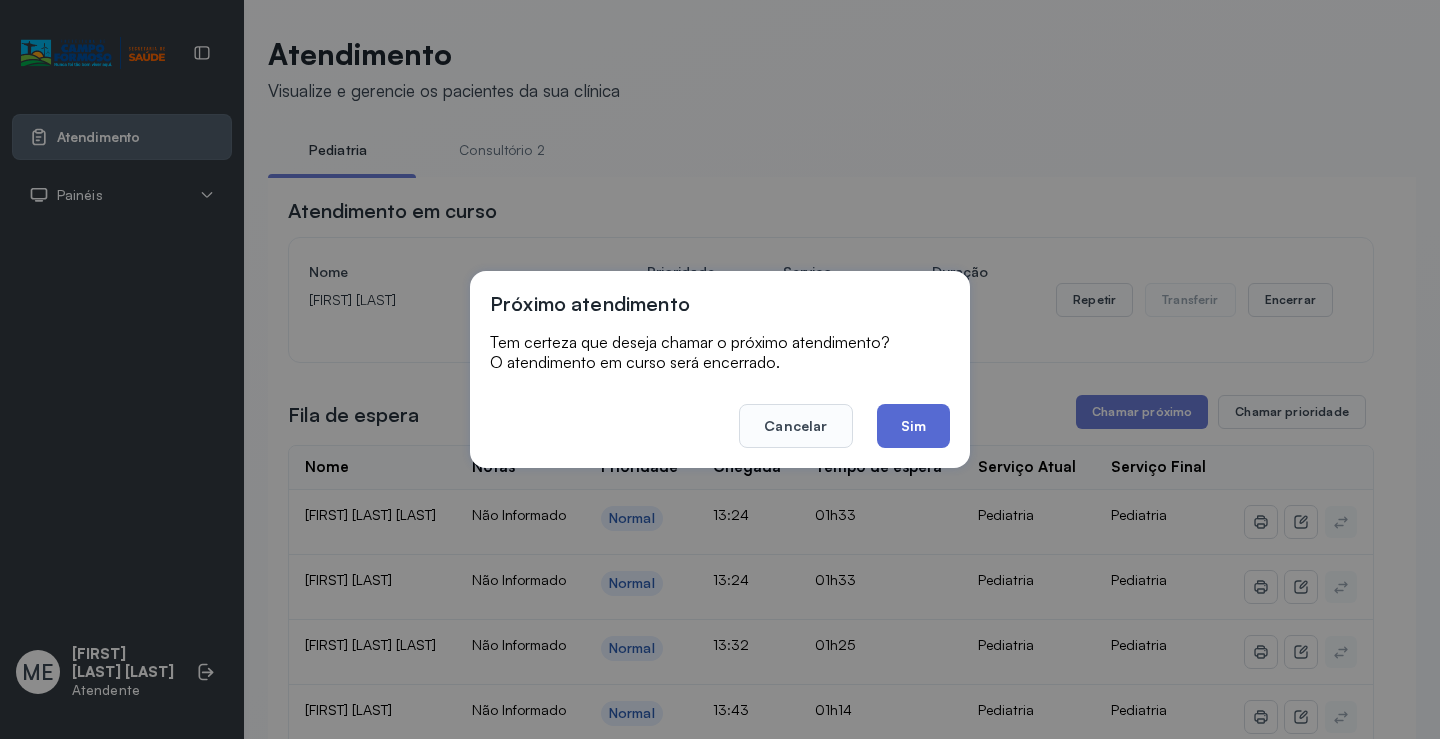 click on "Sim" 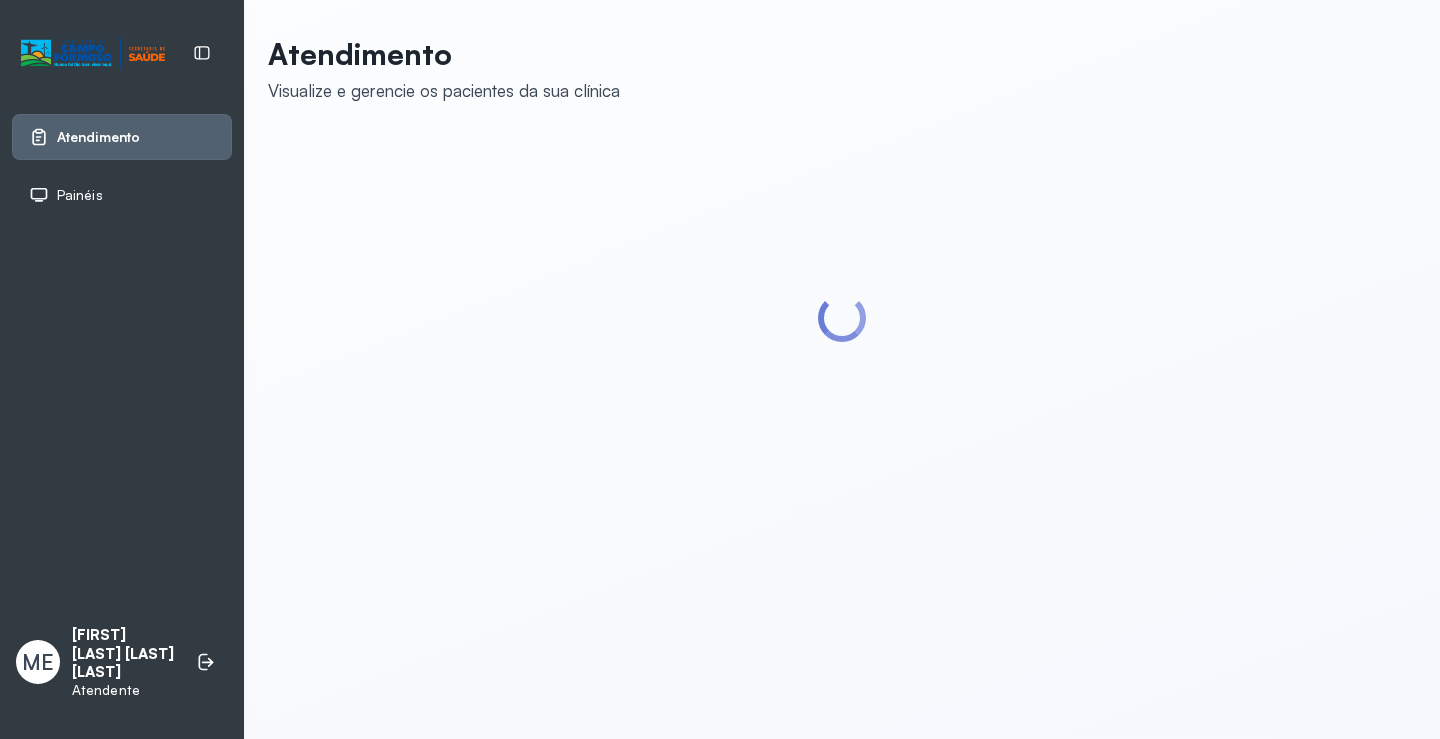 scroll, scrollTop: 0, scrollLeft: 0, axis: both 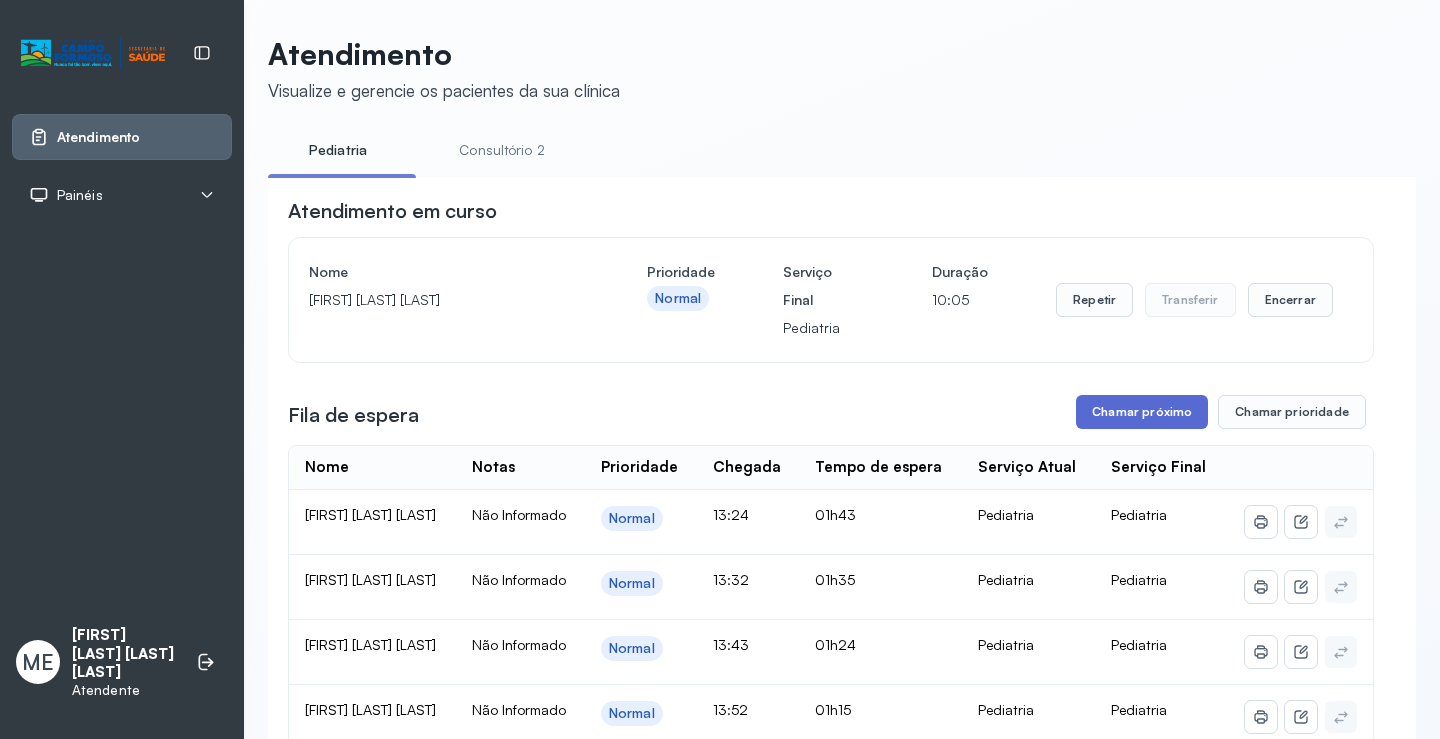 click on "Chamar próximo" at bounding box center (1142, 412) 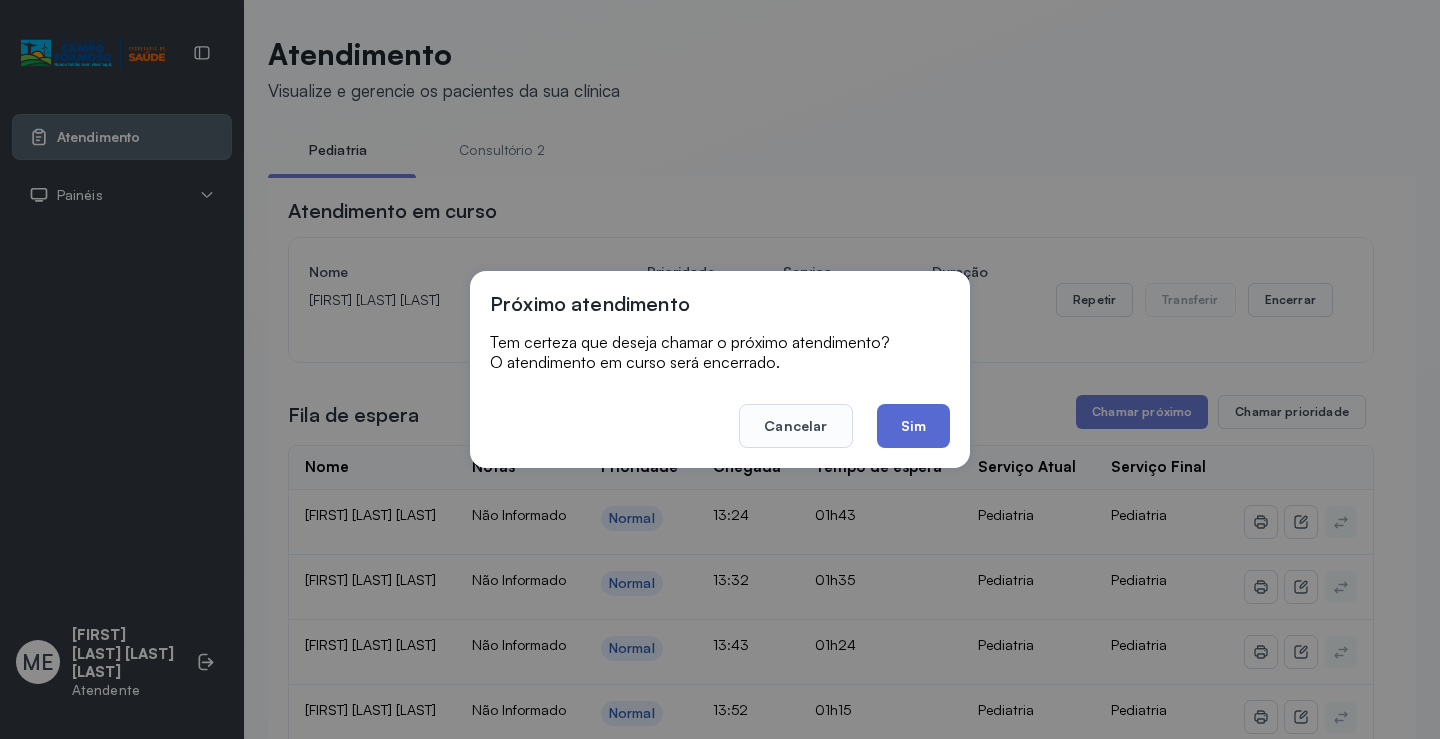 click on "Sim" 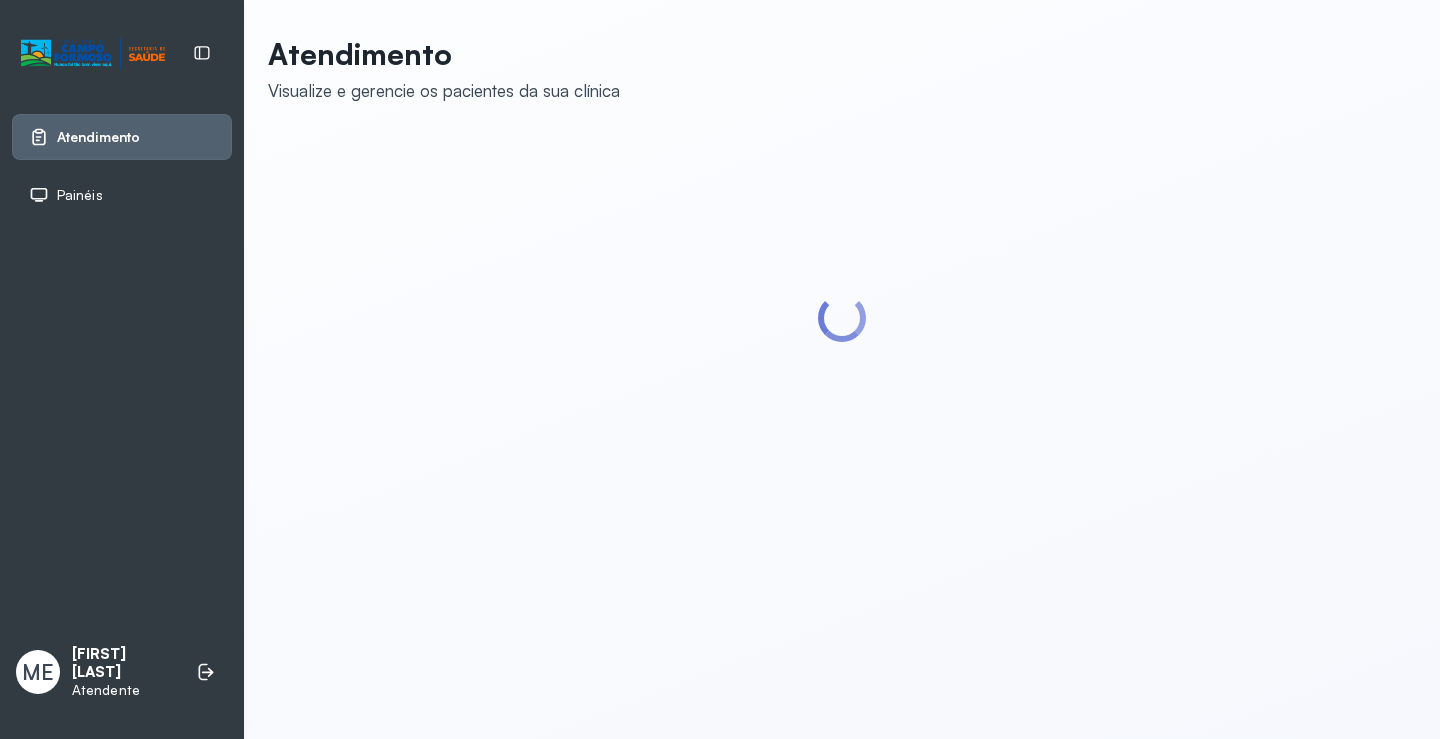 scroll, scrollTop: 0, scrollLeft: 0, axis: both 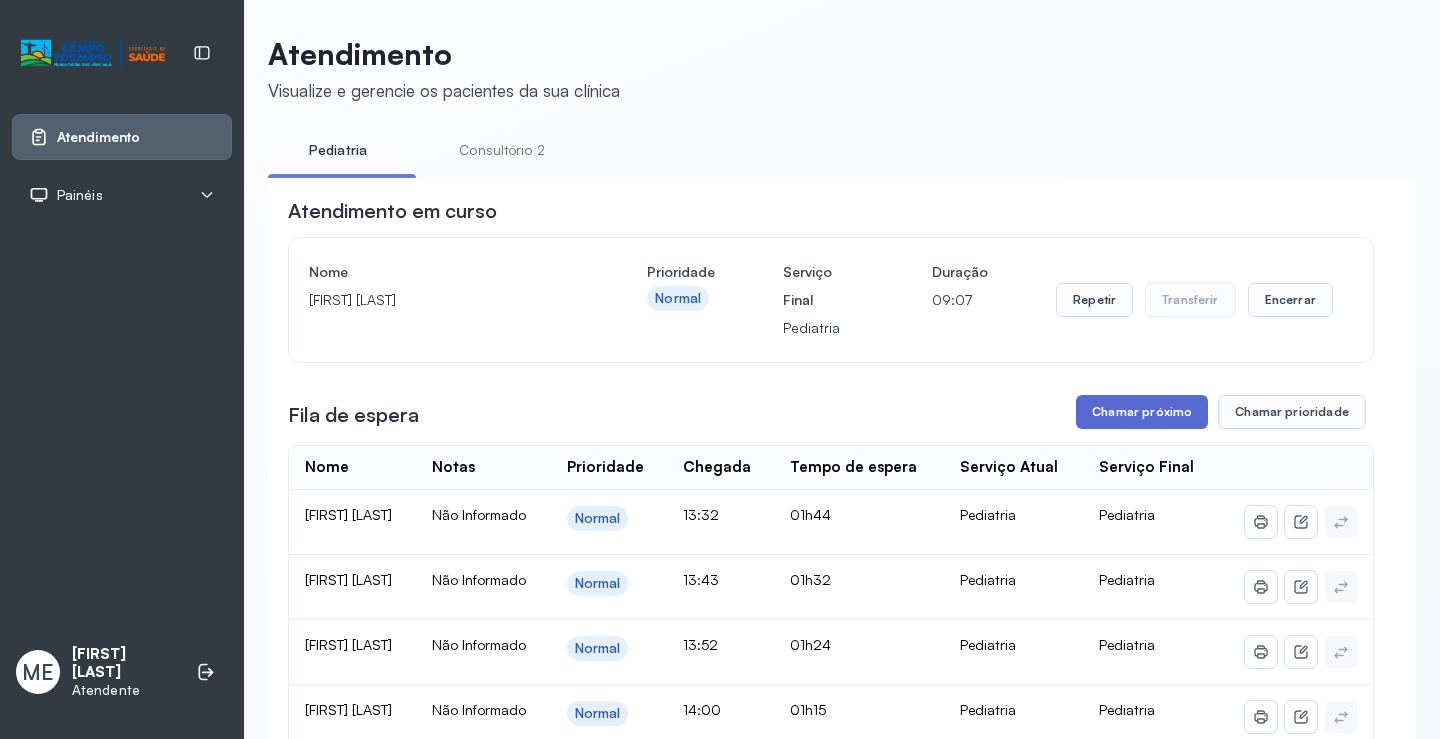 click on "Chamar próximo" at bounding box center [1142, 412] 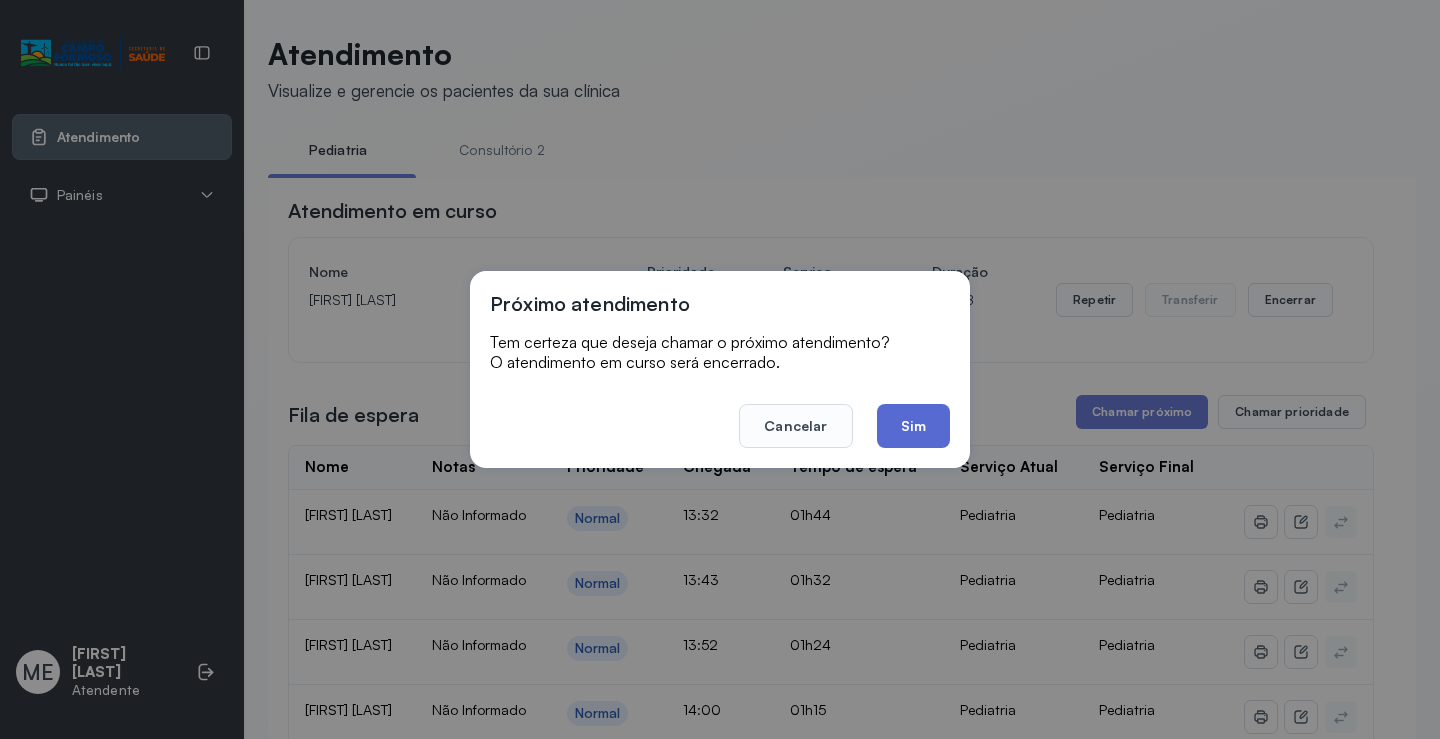 click on "Sim" 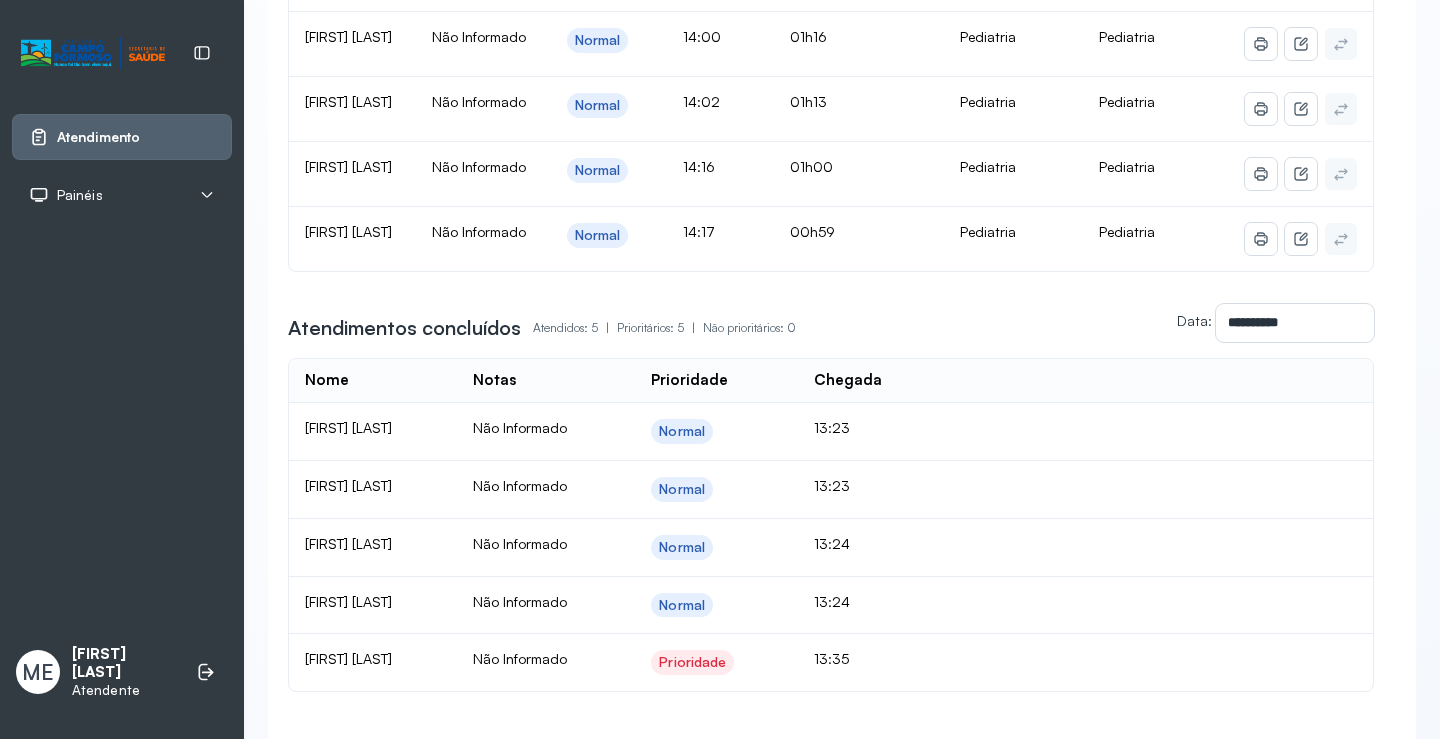 scroll, scrollTop: 700, scrollLeft: 0, axis: vertical 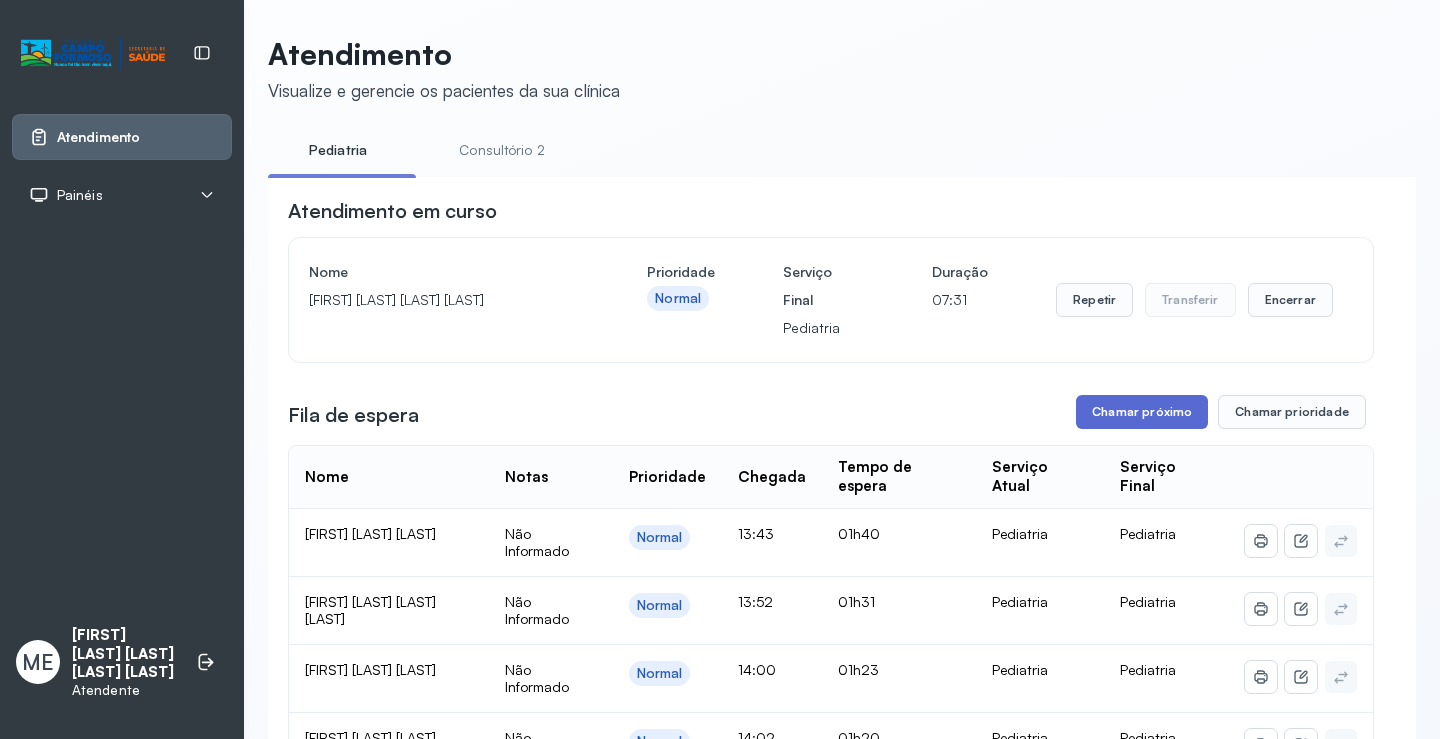 click on "Chamar próximo" at bounding box center [1142, 412] 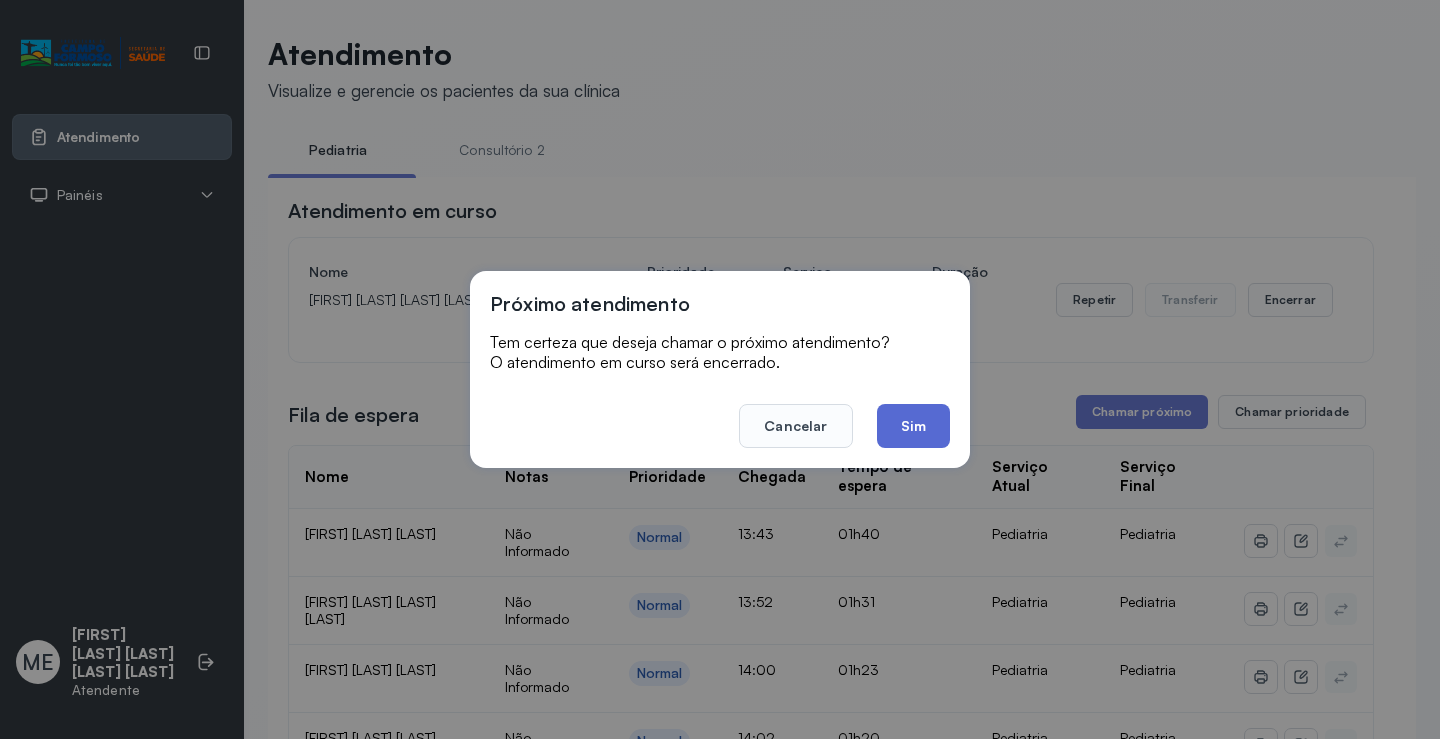 click on "Sim" 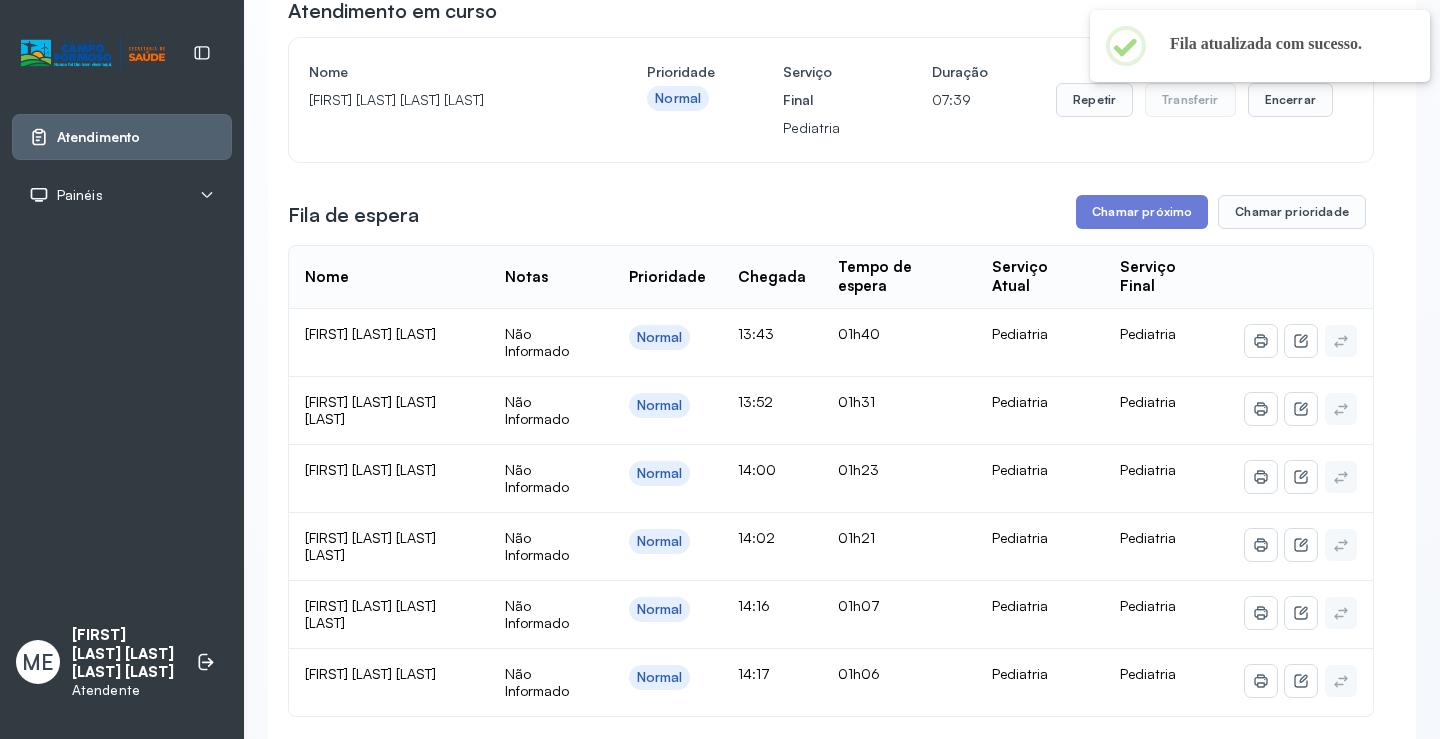 scroll, scrollTop: 300, scrollLeft: 0, axis: vertical 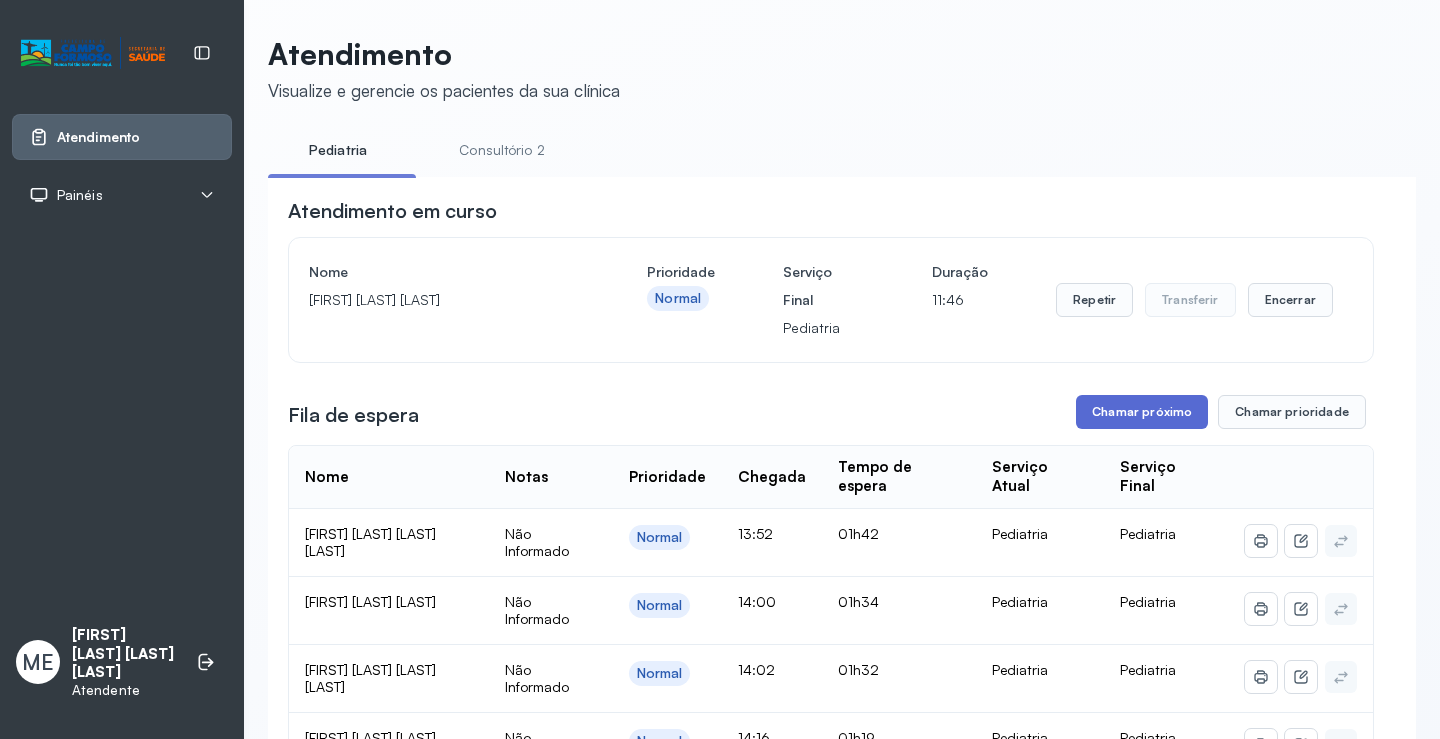 click on "Chamar próximo" at bounding box center (1142, 412) 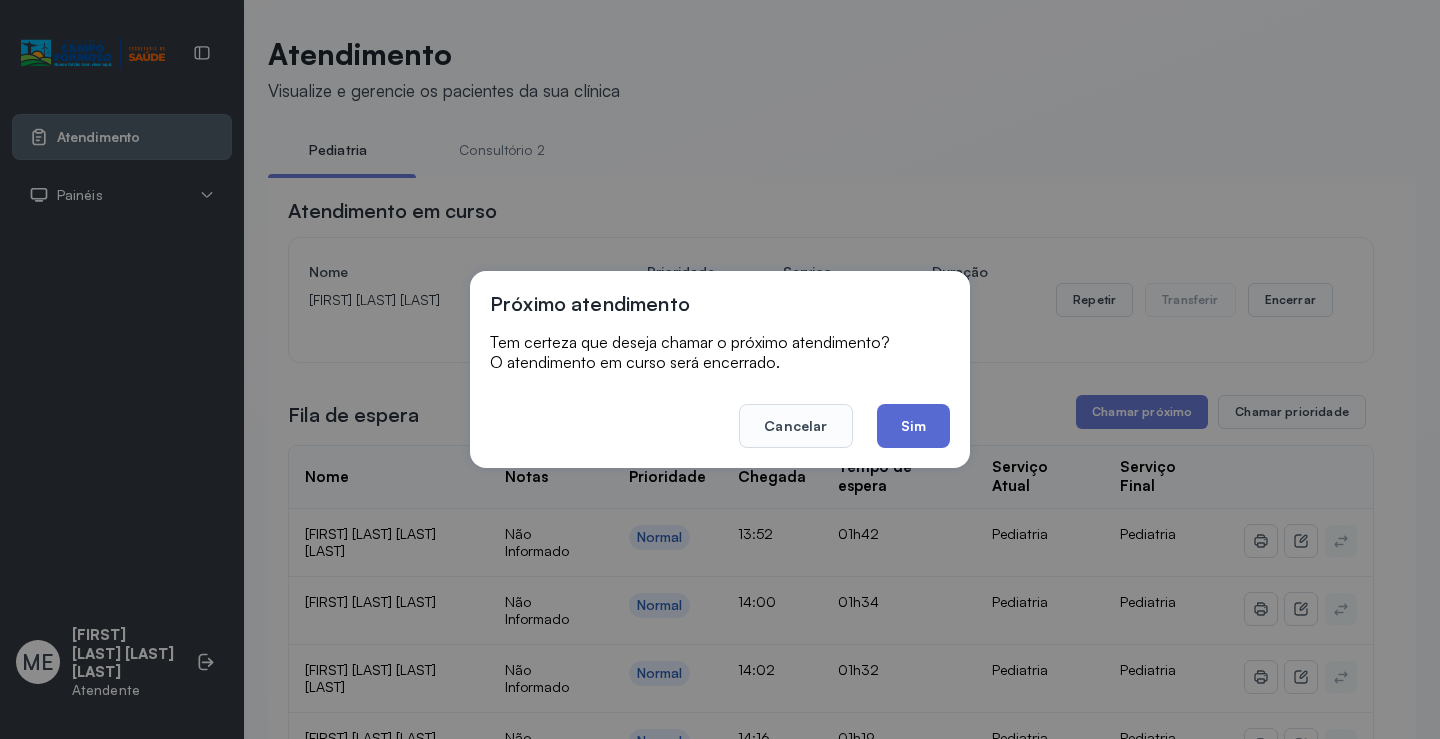 click on "Sim" 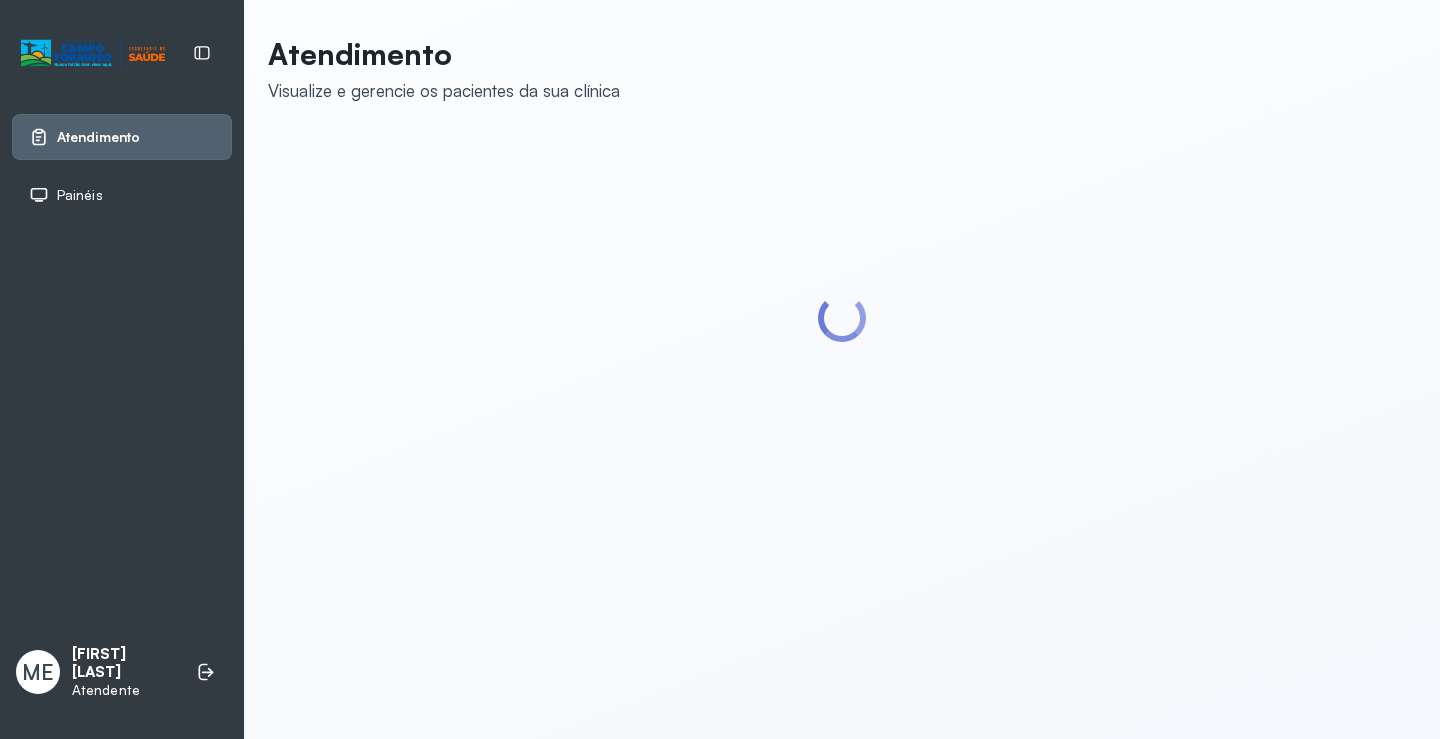 scroll, scrollTop: 0, scrollLeft: 0, axis: both 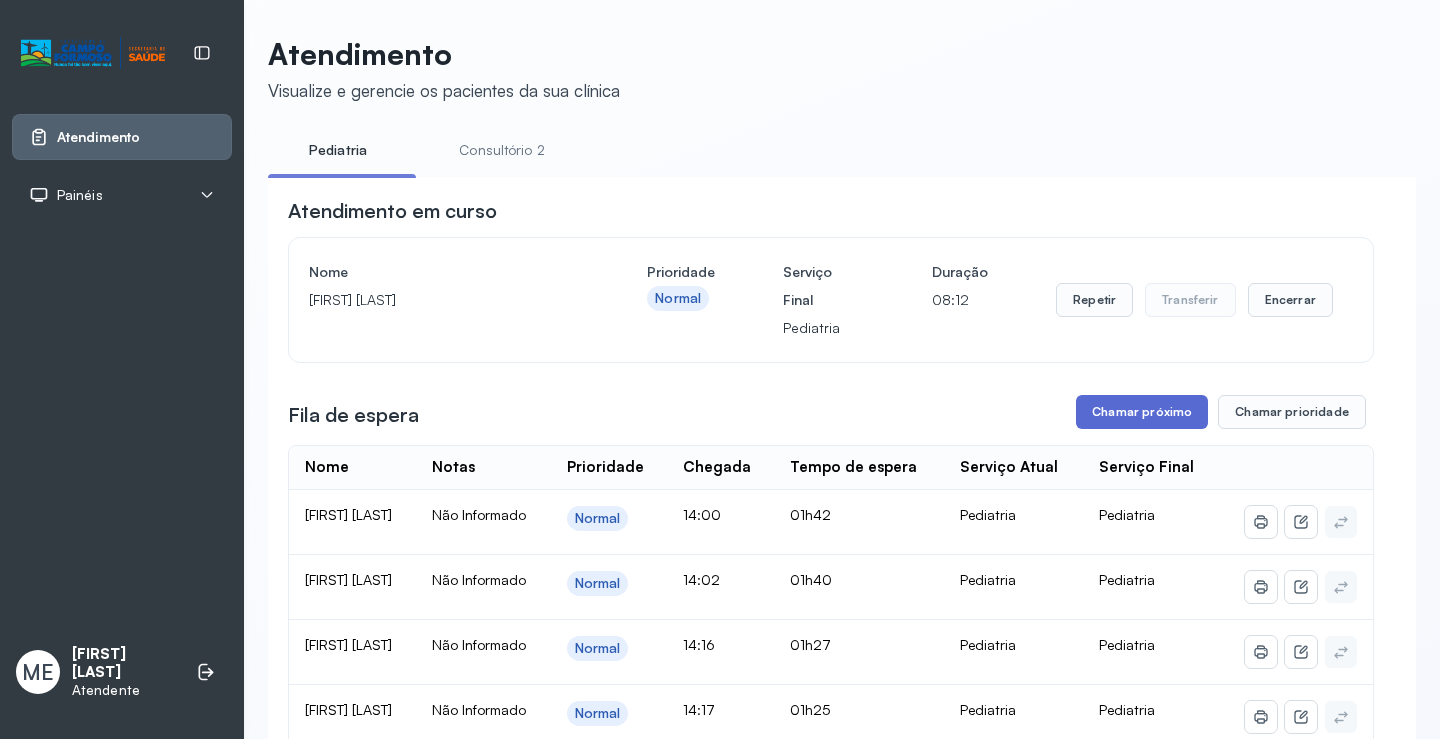 click on "Chamar próximo" at bounding box center [1142, 412] 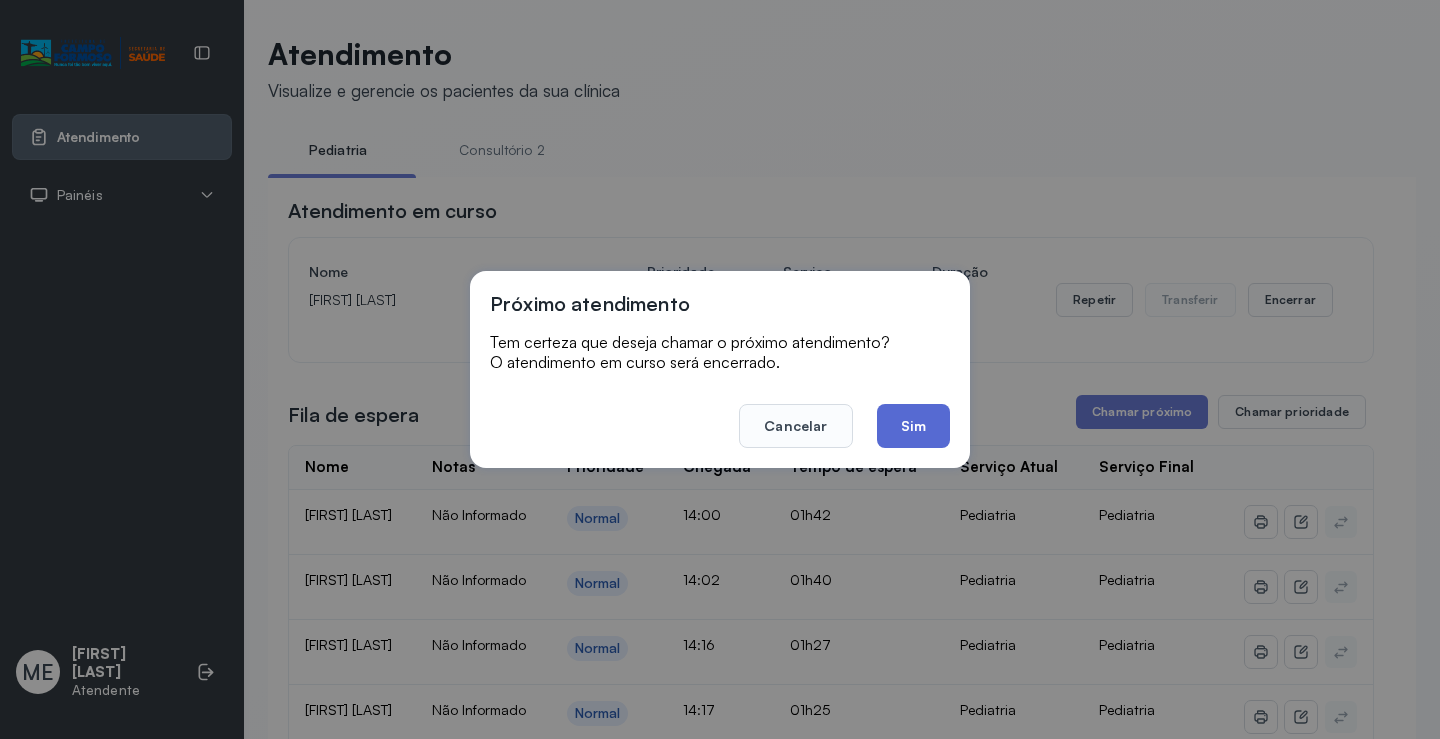 click on "Sim" 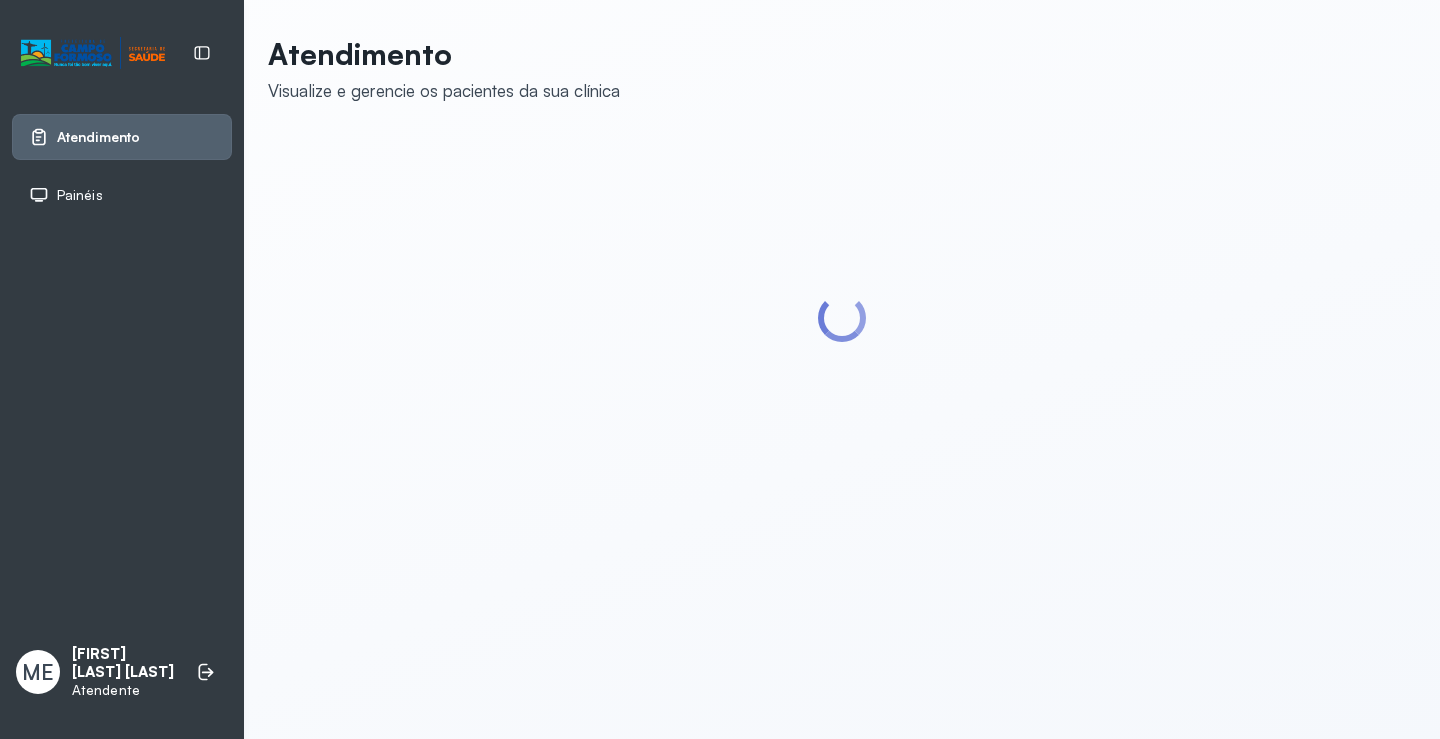 scroll, scrollTop: 0, scrollLeft: 0, axis: both 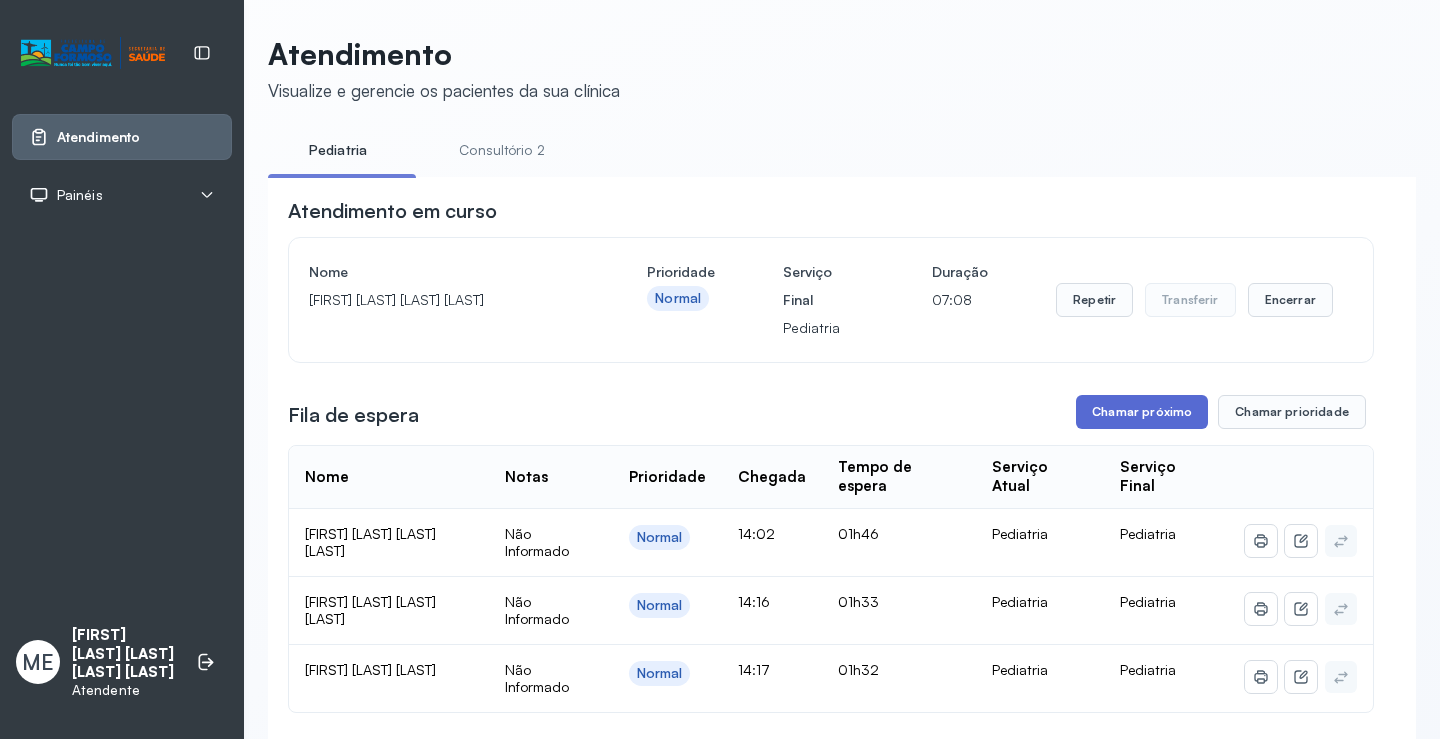 click on "Chamar próximo" at bounding box center (1142, 412) 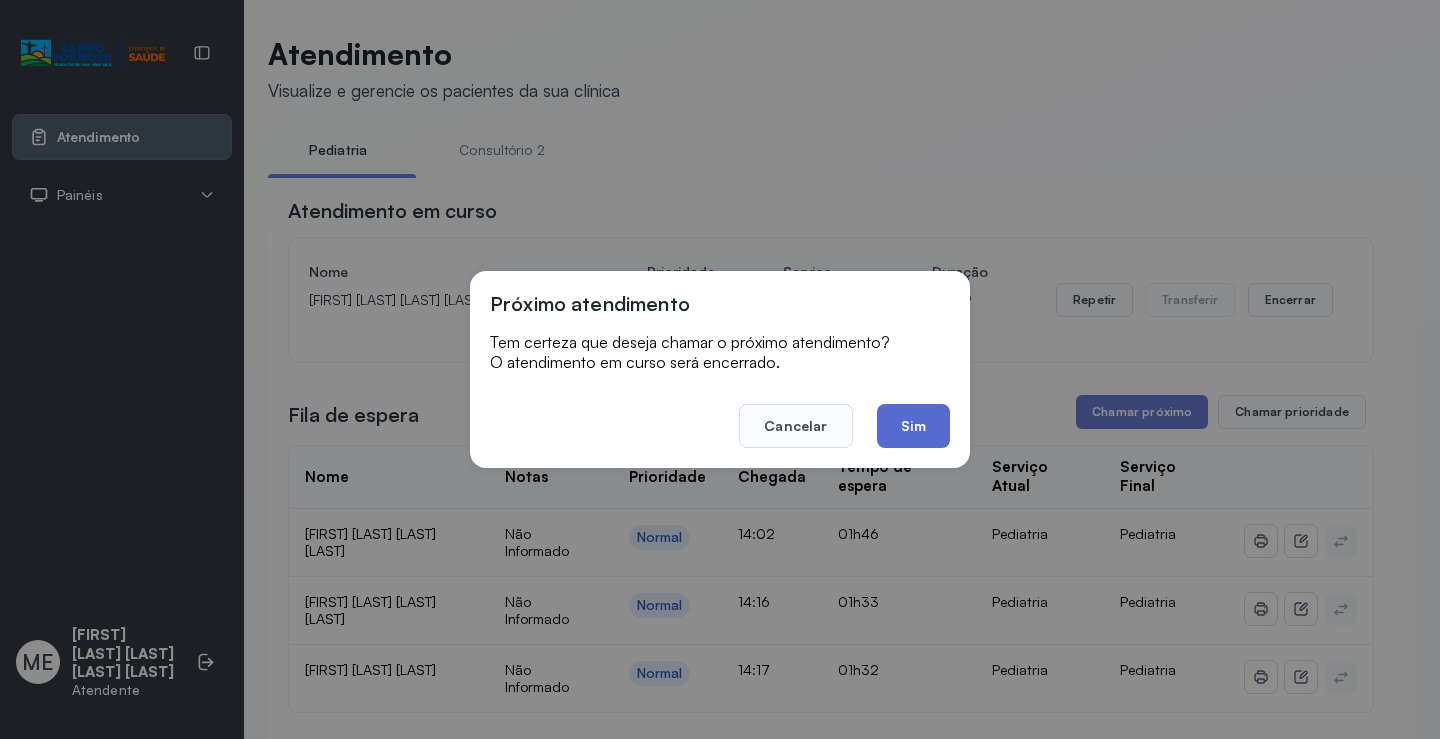 click on "Sim" 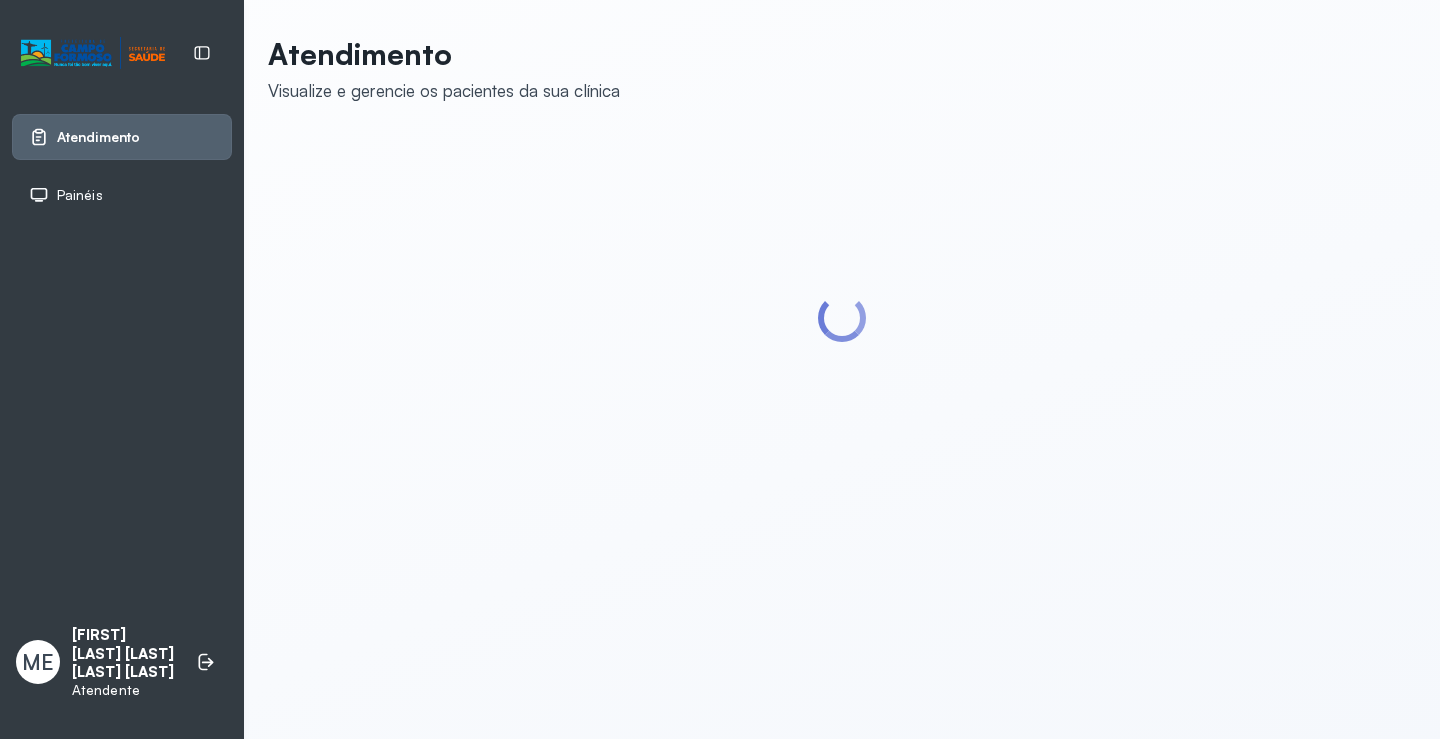 scroll, scrollTop: 0, scrollLeft: 0, axis: both 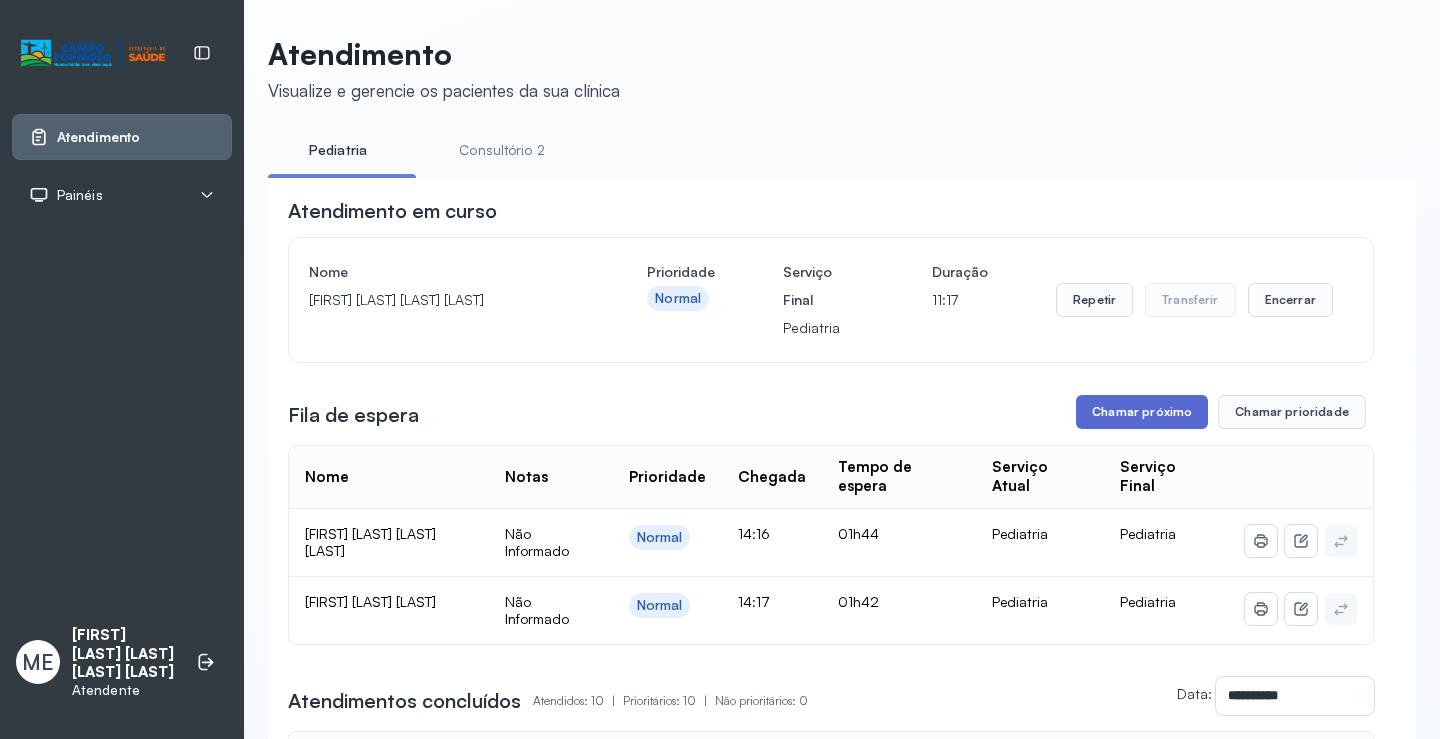 click on "Chamar próximo" at bounding box center (1142, 412) 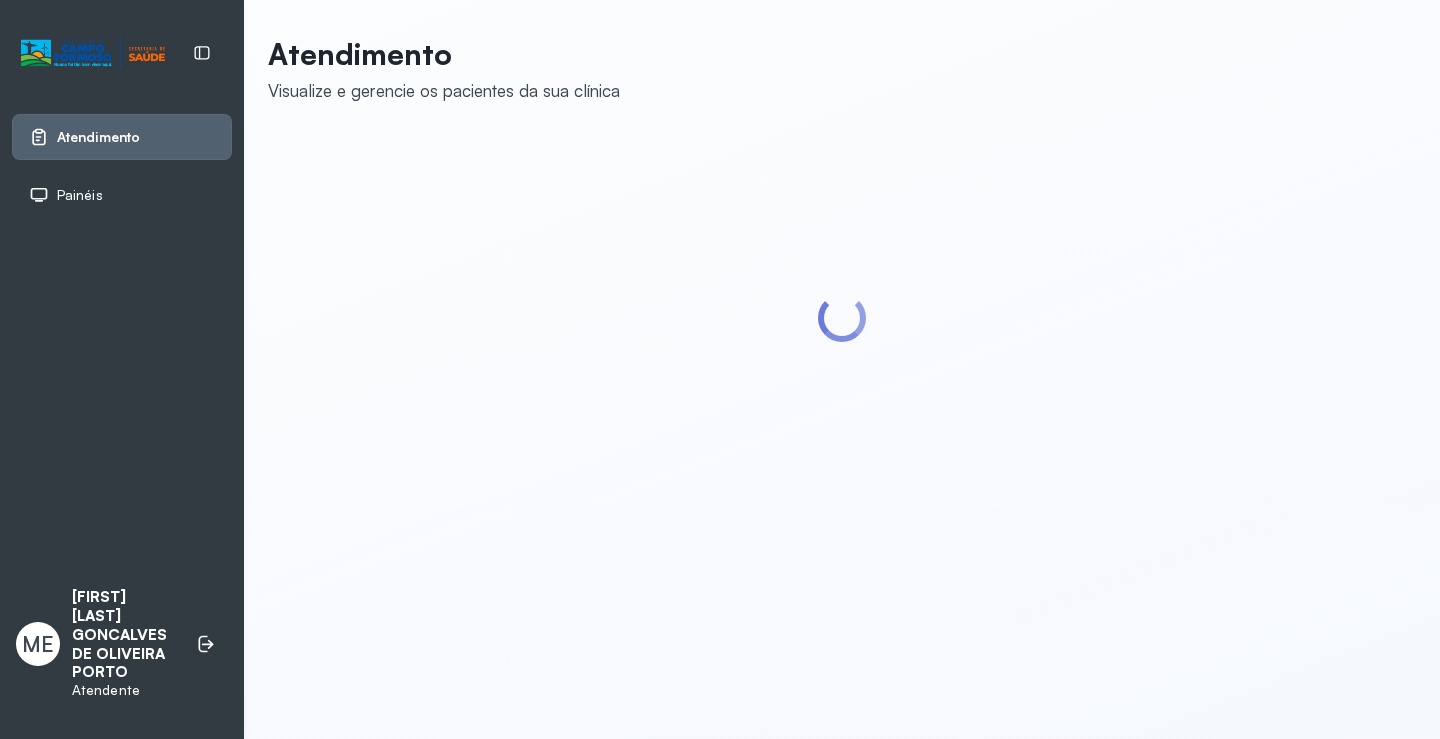 scroll, scrollTop: 0, scrollLeft: 0, axis: both 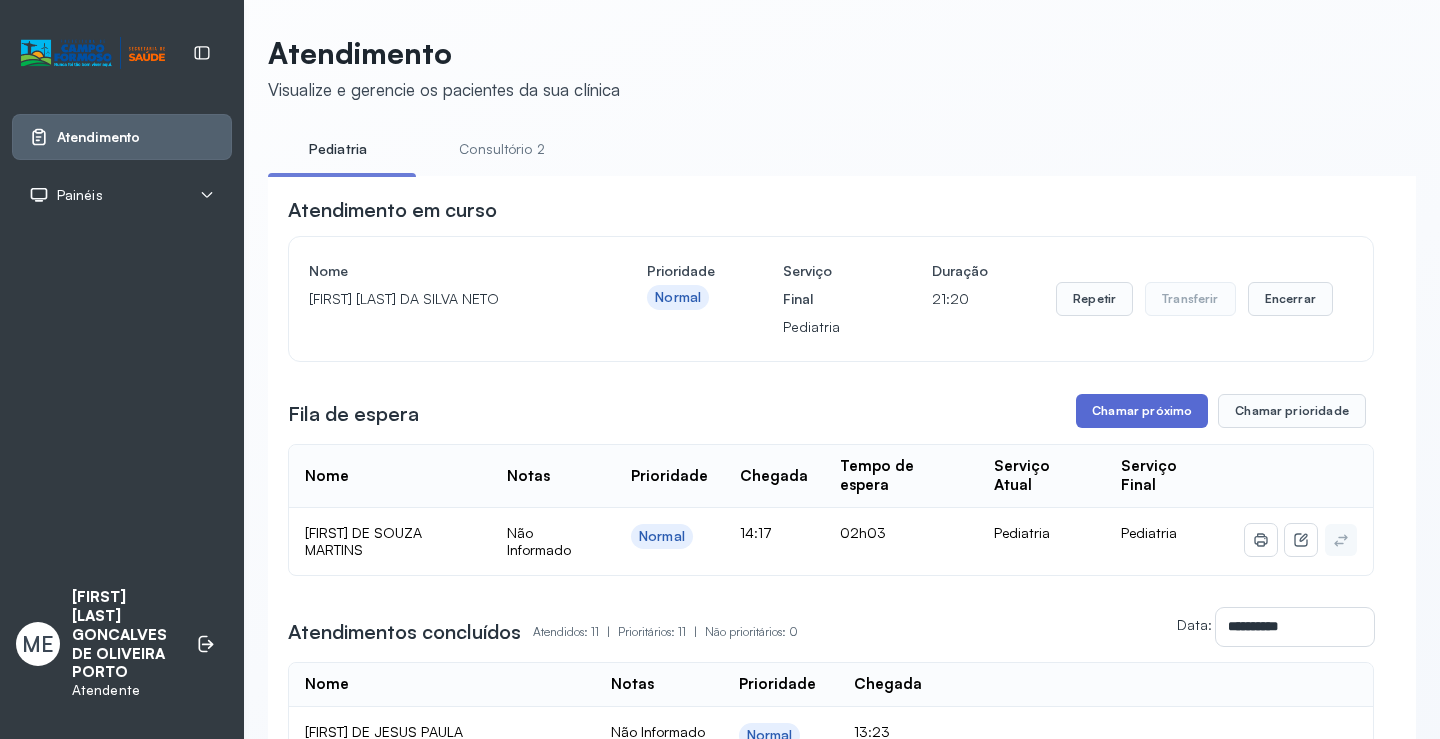 click on "Chamar próximo" at bounding box center [1142, 411] 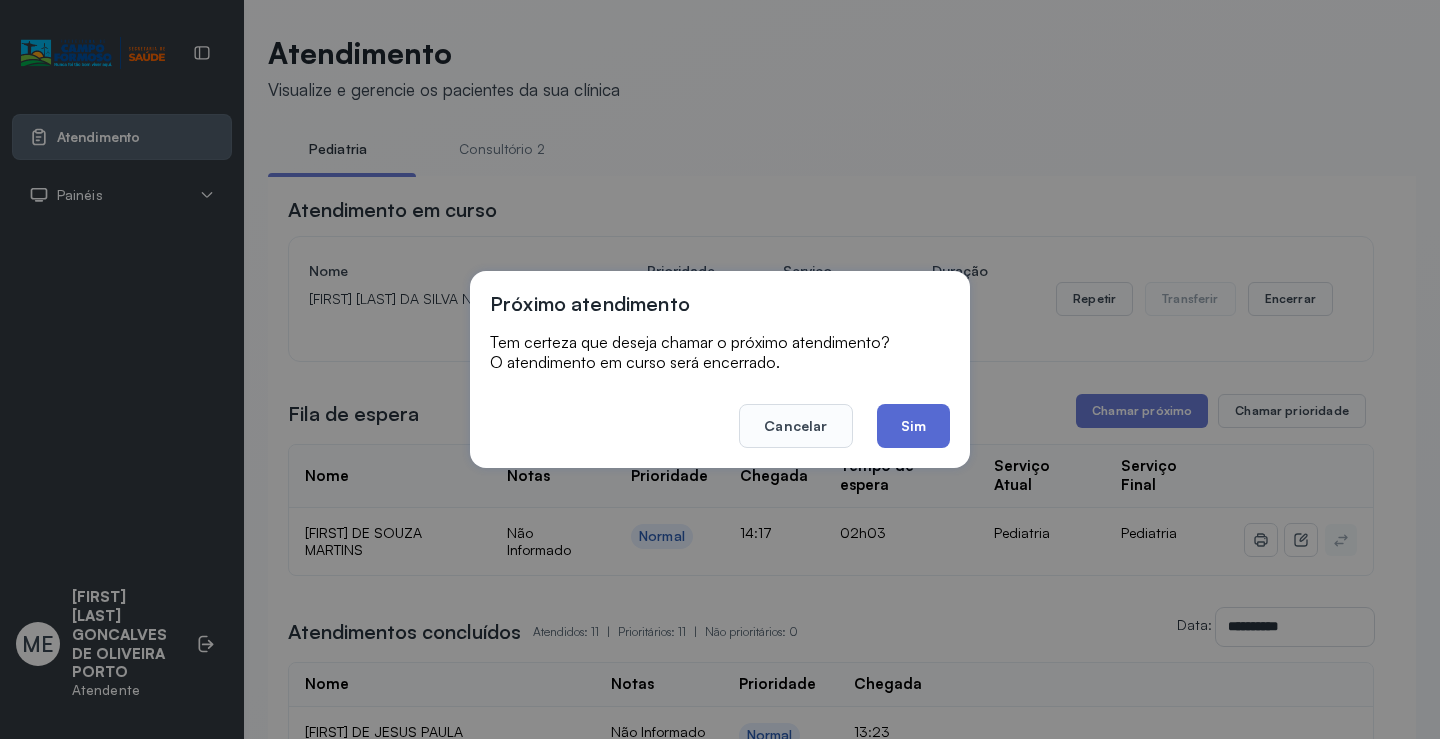 click on "Sim" 